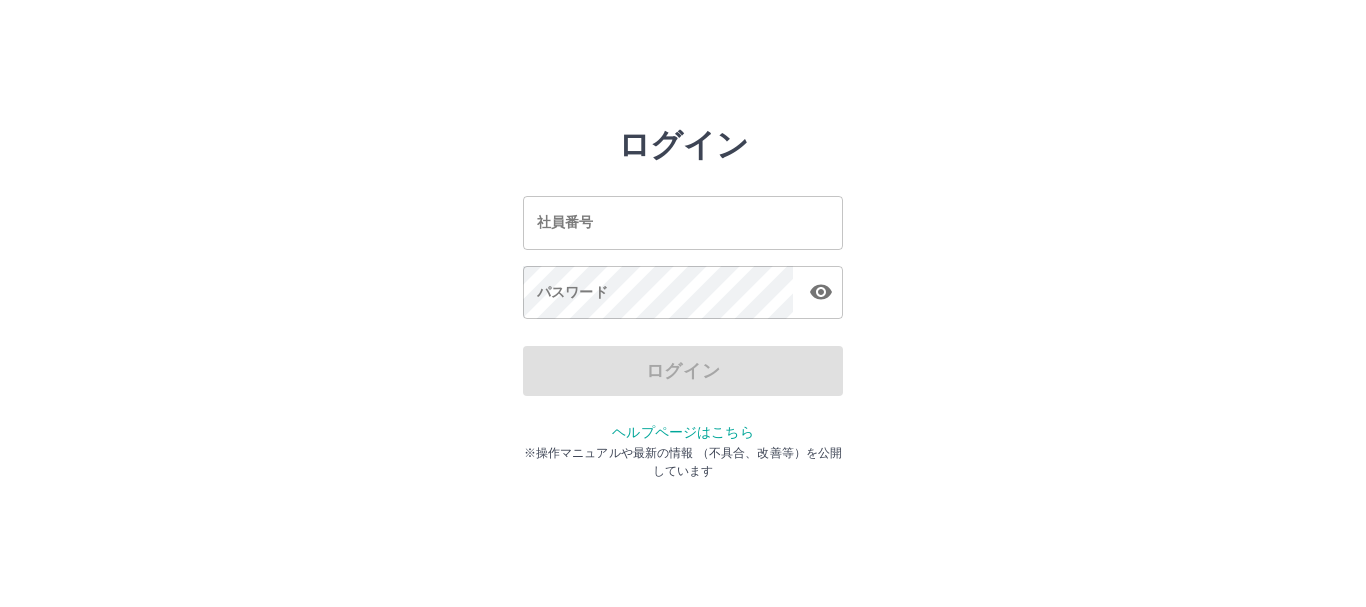 scroll, scrollTop: 0, scrollLeft: 0, axis: both 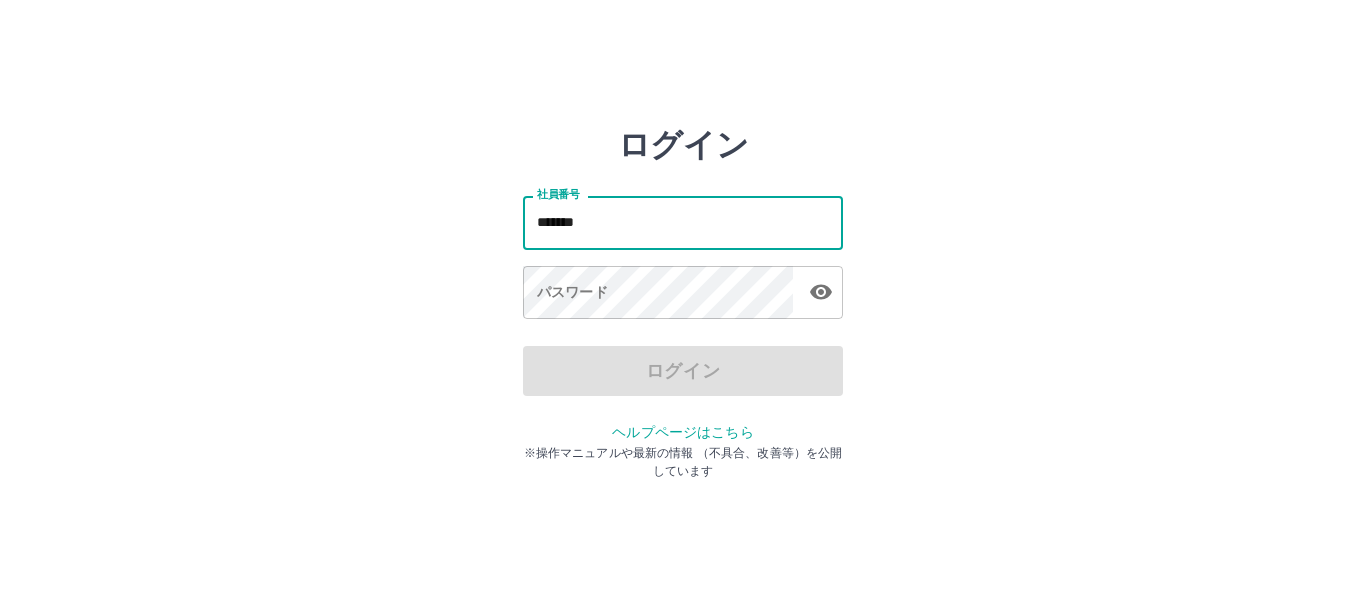 type on "*******" 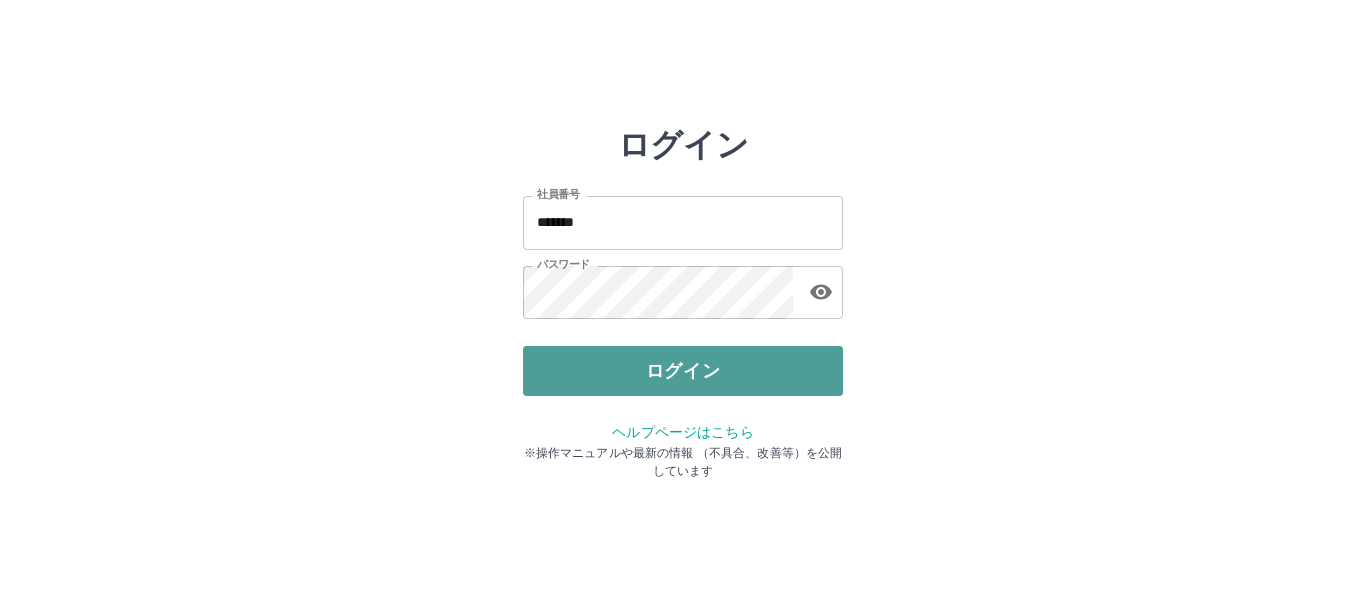 click on "ログイン" at bounding box center (683, 371) 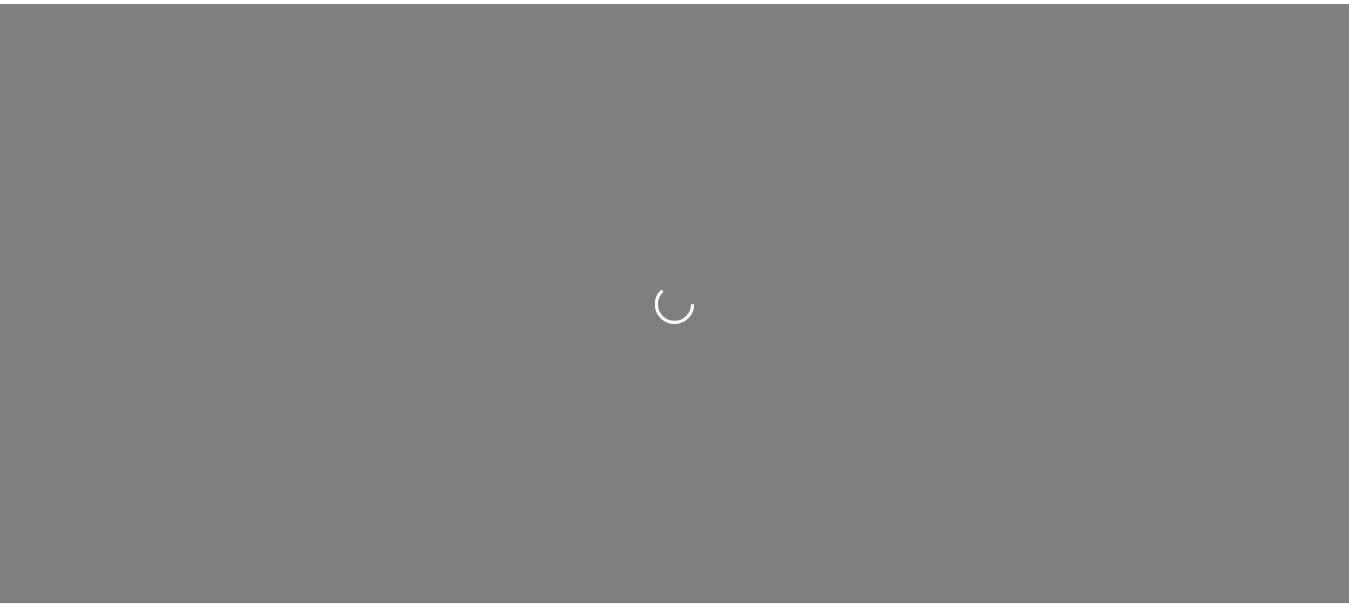scroll, scrollTop: 0, scrollLeft: 0, axis: both 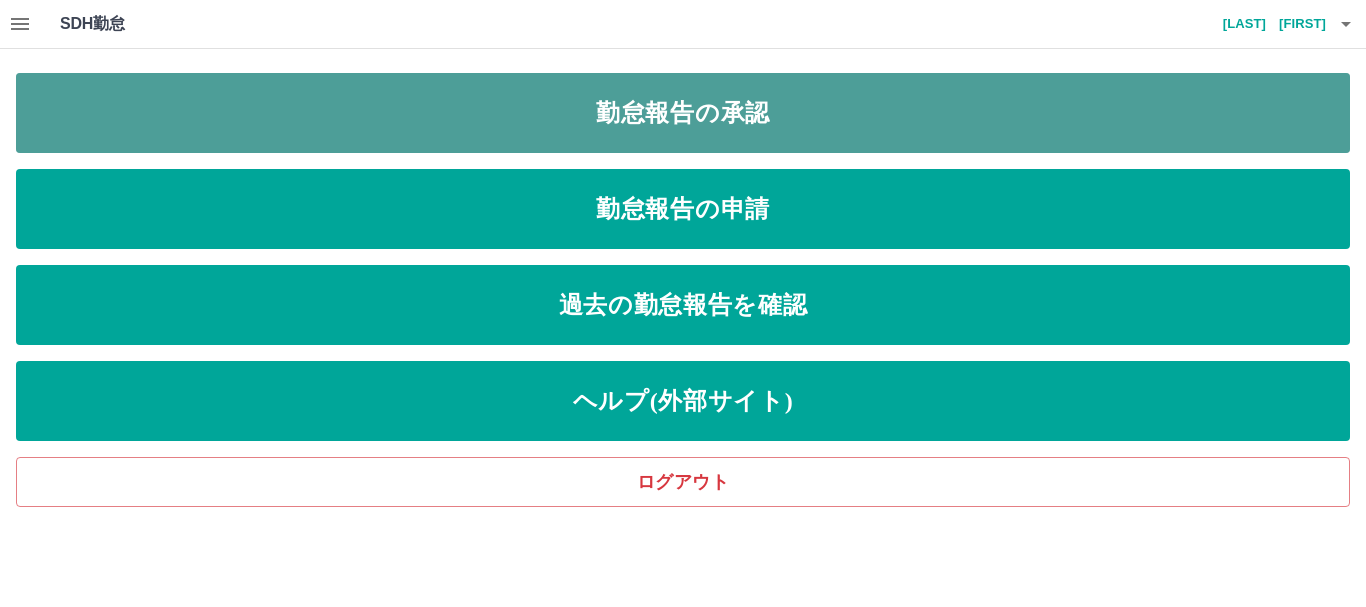 click on "勤怠報告の承認" at bounding box center [683, 113] 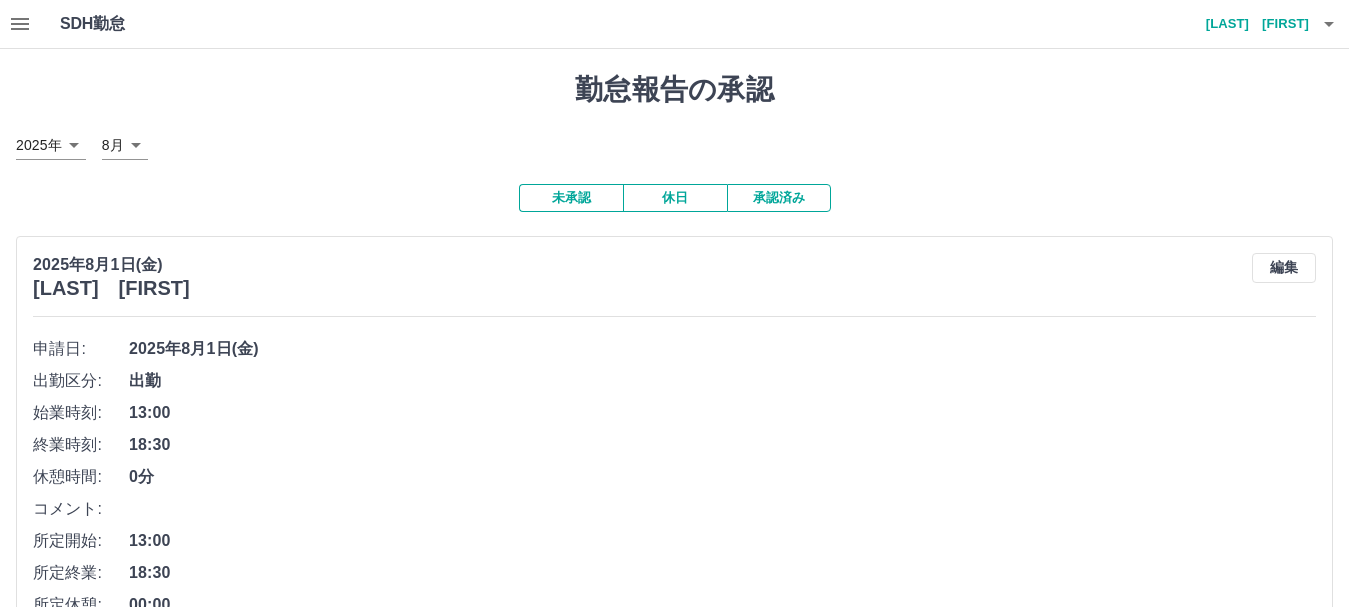 click 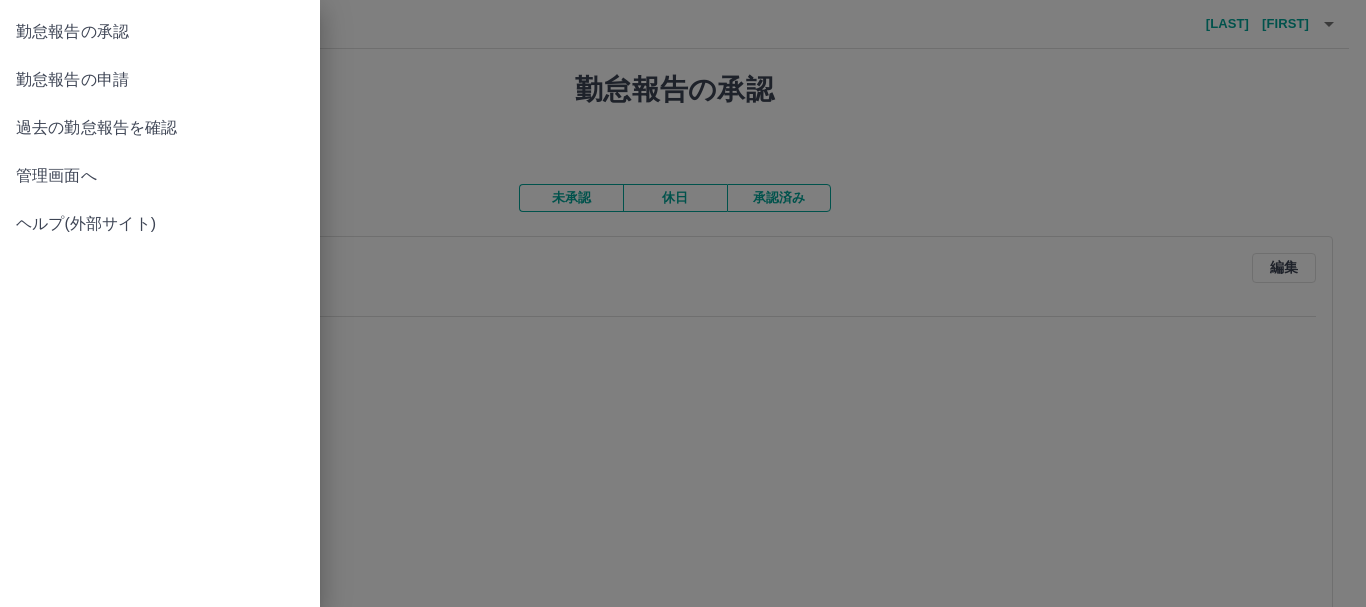 click on "管理画面へ" at bounding box center [160, 176] 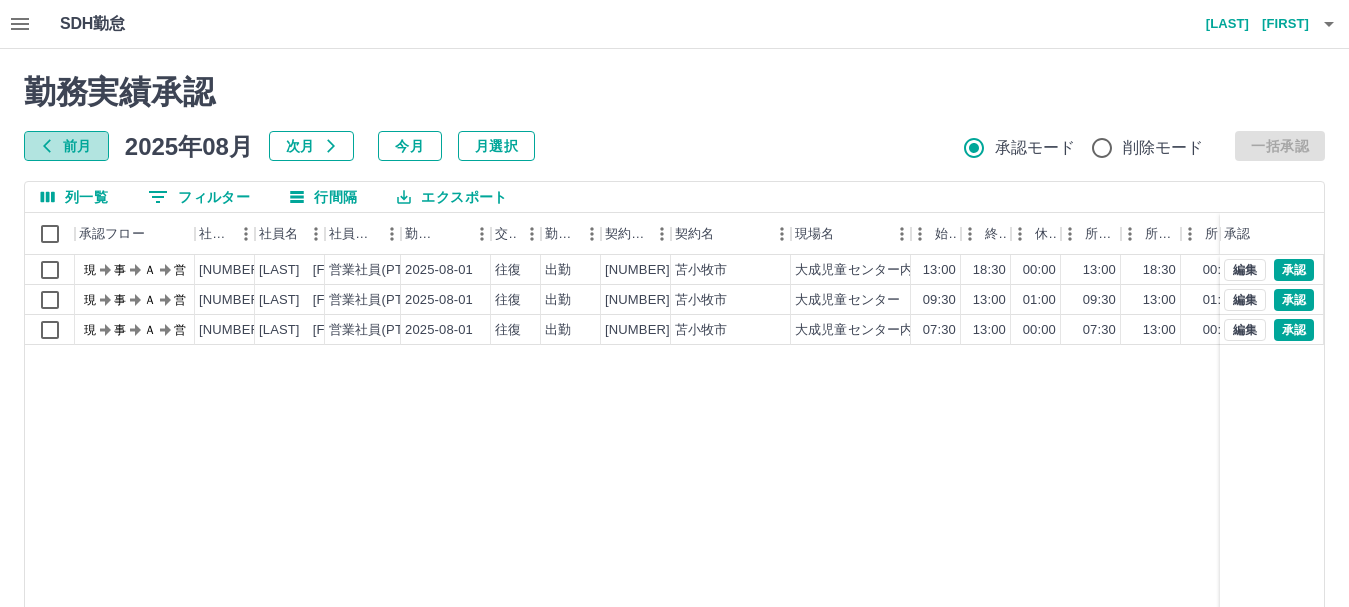 click on "前月" at bounding box center (66, 146) 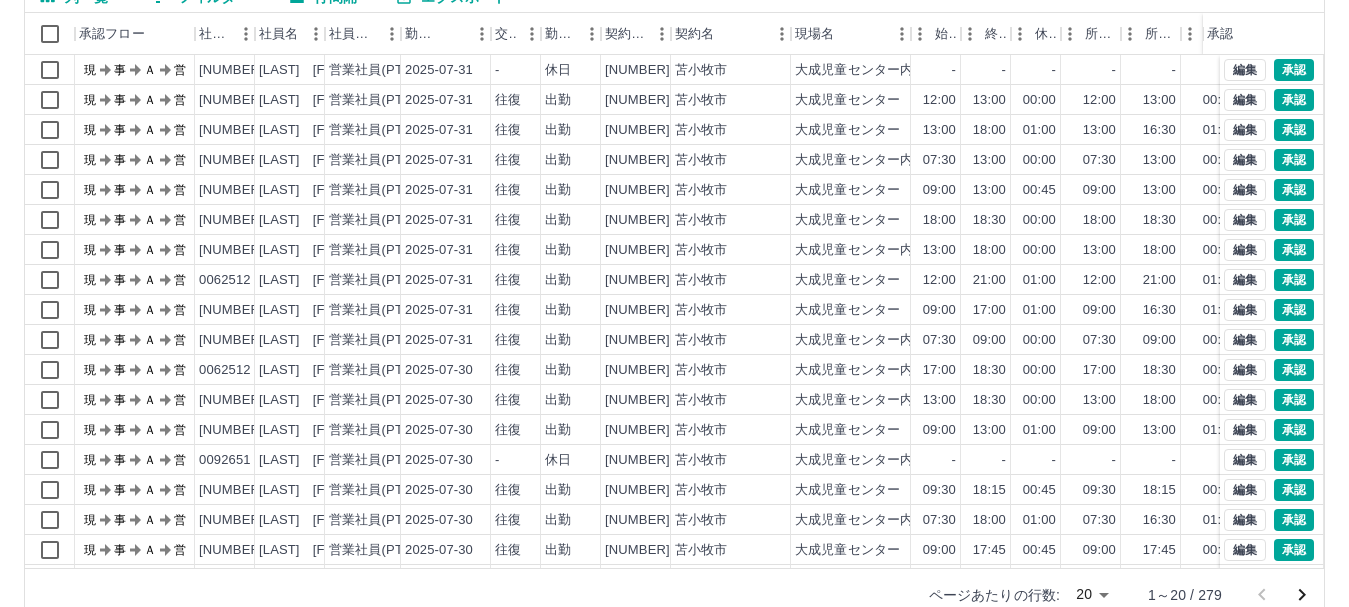 scroll, scrollTop: 238, scrollLeft: 0, axis: vertical 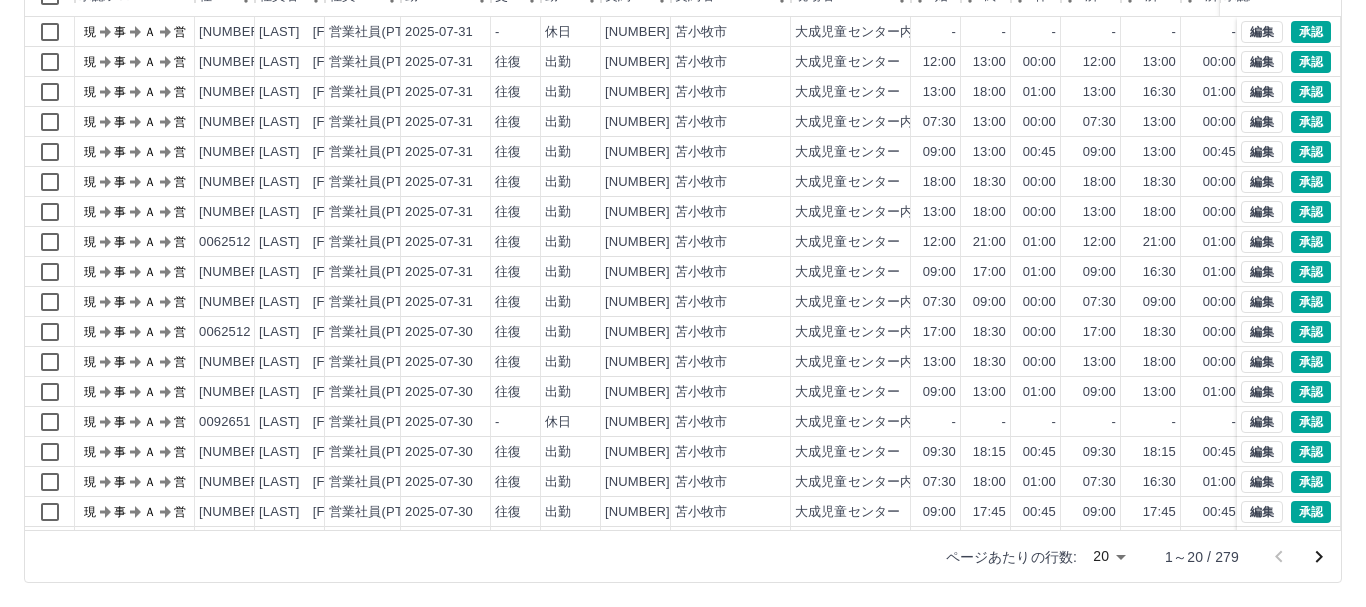 click on "SDH勤怠 山内　一德 勤務実績承認 前月 2025年07月 次月 今月 月選択 承認モード 削除モード 一括承認 列一覧 0 フィルター 行間隔 エクスポート 承認フロー 社員番号 社員名 社員区分 勤務日 交通費 勤務区分 契約コード 契約名 現場名 始業 終業 休憩 所定開始 所定終業 所定休憩 拘束 勤務 遅刻等 コメント ステータス 承認 現 事 Ａ 営 0092655 杉浦　佳子 営業社員(PT契約) 2025-07-31  -  休日 43263002 苫小牧市 大成児童センター内　児童クラブ - - - - - - 00:00 00:00 00:00 現場責任者承認待 現 事 Ａ 営 0092657 佐々木　亮 営業社員(PT契約) 2025-07-31 往復 出勤 43263001 苫小牧市 大成児童センター 12:00 13:00 00:00 12:00 13:00 00:00 01:00 01:00 00:00 現場責任者承認待 現 事 Ａ 営 0092648 鈴木　裕美 営業社員(PT契約) 2025-07-31 往復 出勤 43263001 苫小牧市 大成児童センター 13:00 18:00 01:00 13:00 16:30 01:00" at bounding box center (683, 184) 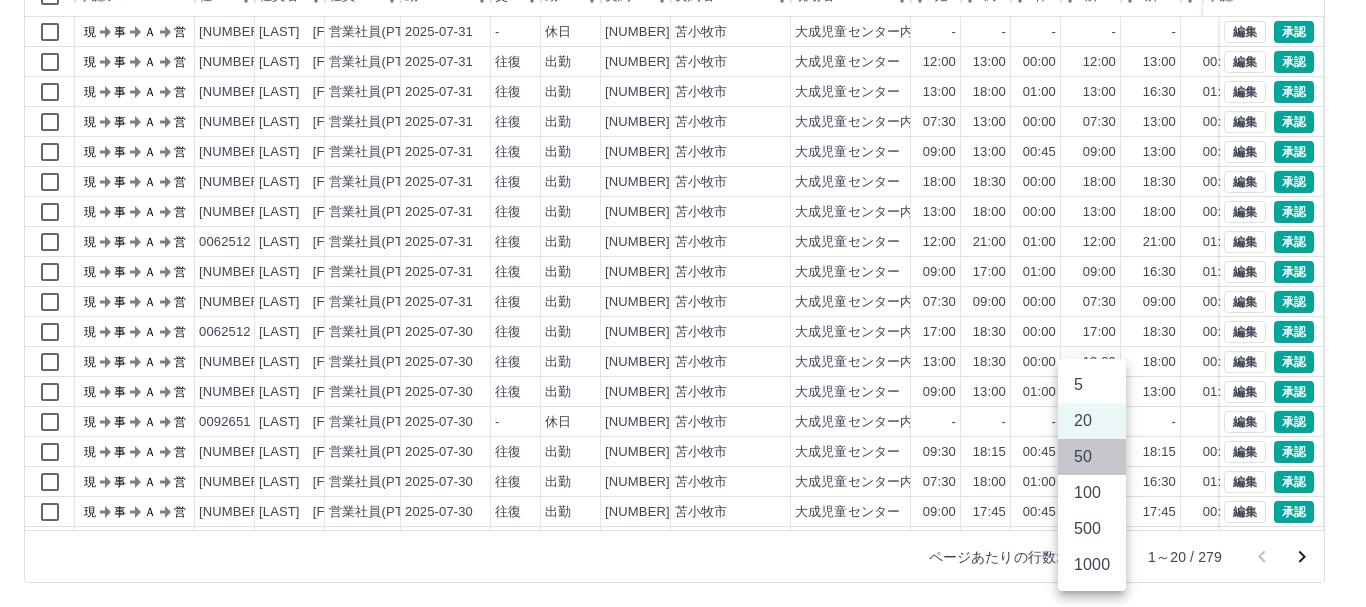 click on "50" at bounding box center (1092, 457) 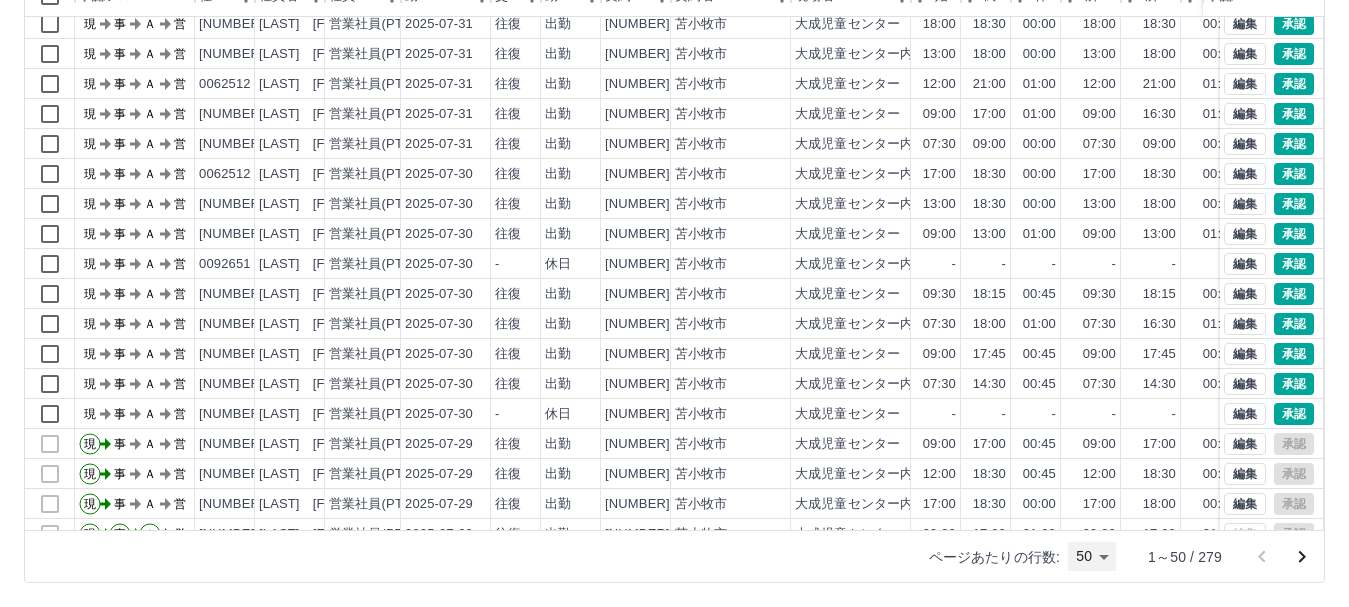 scroll, scrollTop: 0, scrollLeft: 0, axis: both 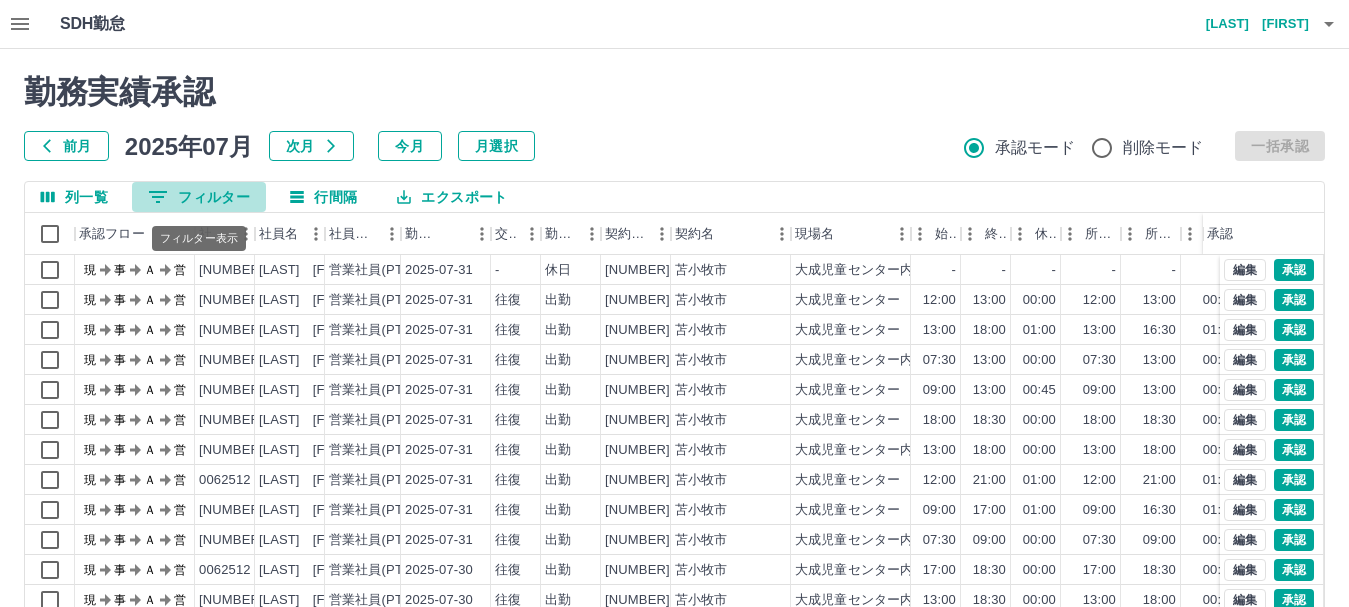 click on "0 フィルター" at bounding box center [199, 197] 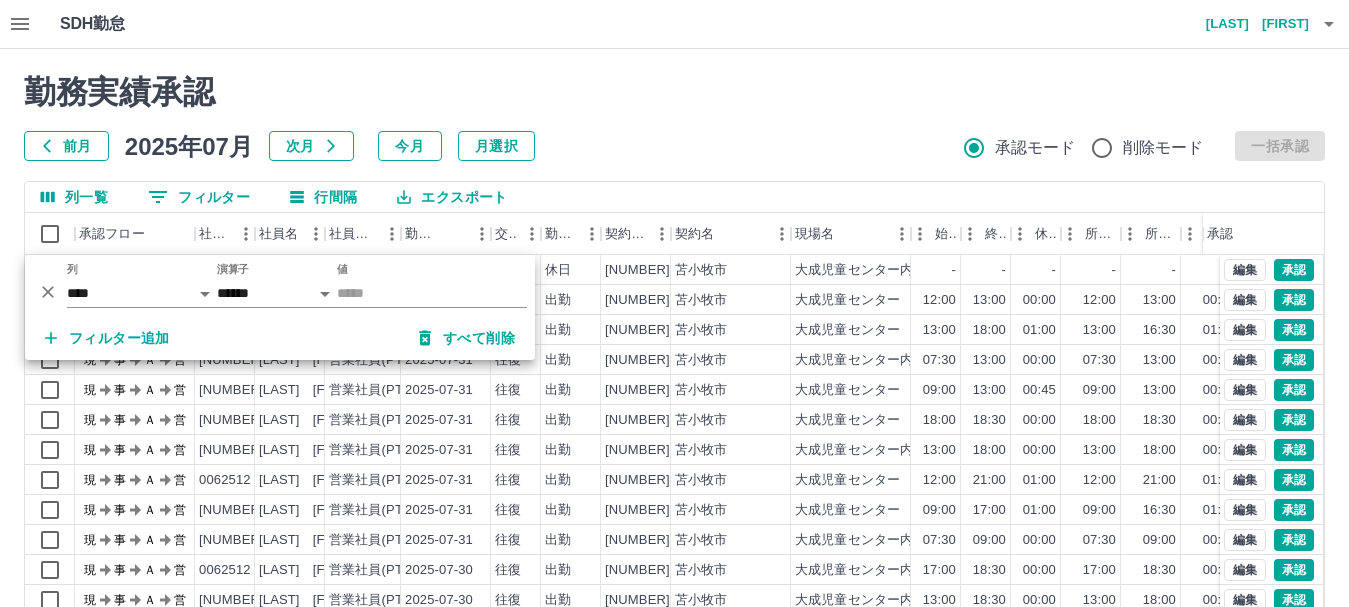 click on "勤務実績承認 前月 2025年07月 次月 今月 月選択 承認モード 削除モード 一括承認" at bounding box center [674, 117] 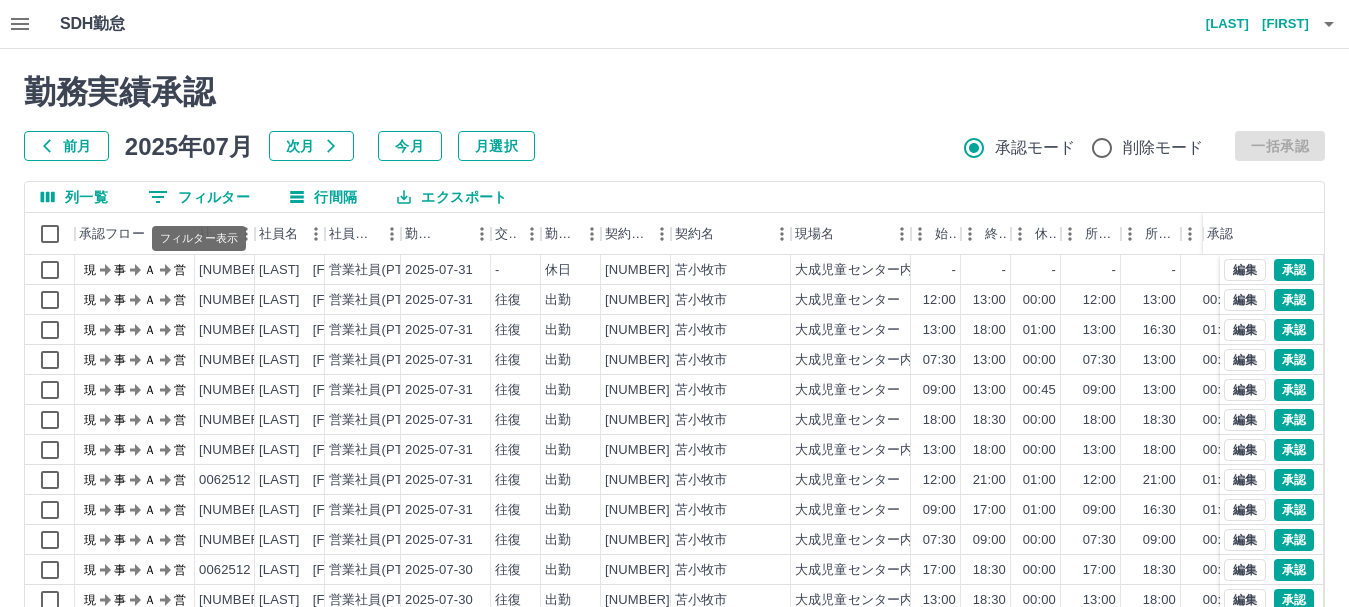click on "0 フィルター" at bounding box center [199, 197] 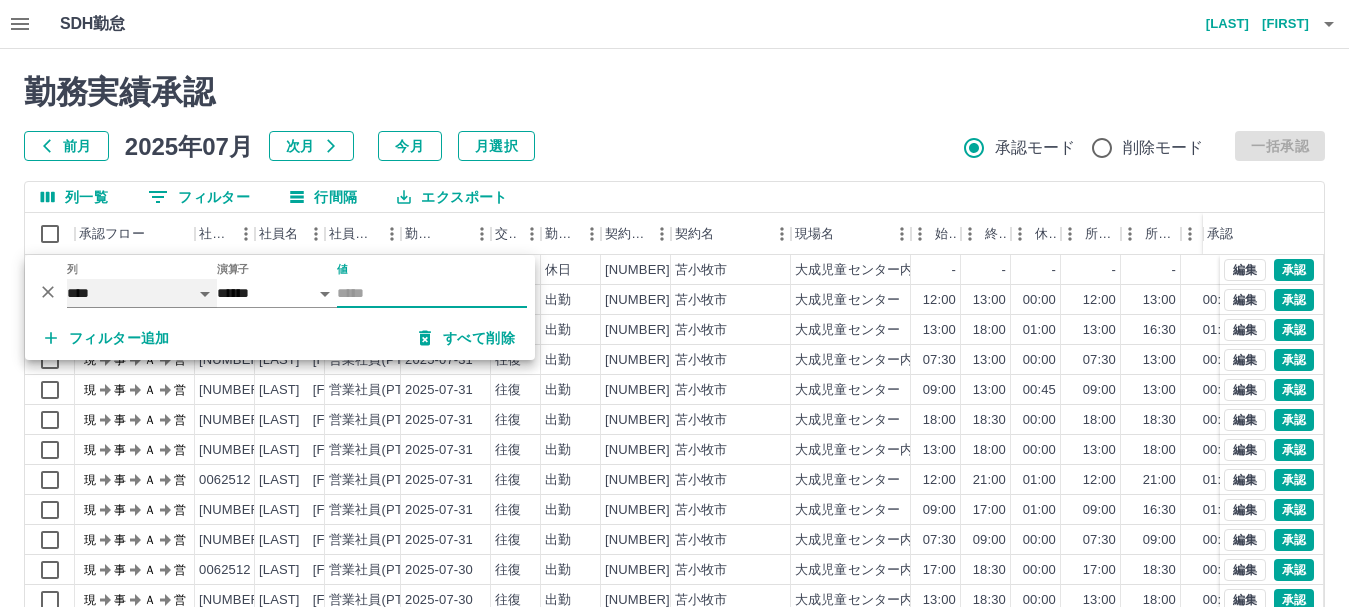 click on "**** *** **** *** *** **** ***** *** *** ** ** ** **** **** **** ** ** *** **** *****" at bounding box center [142, 293] 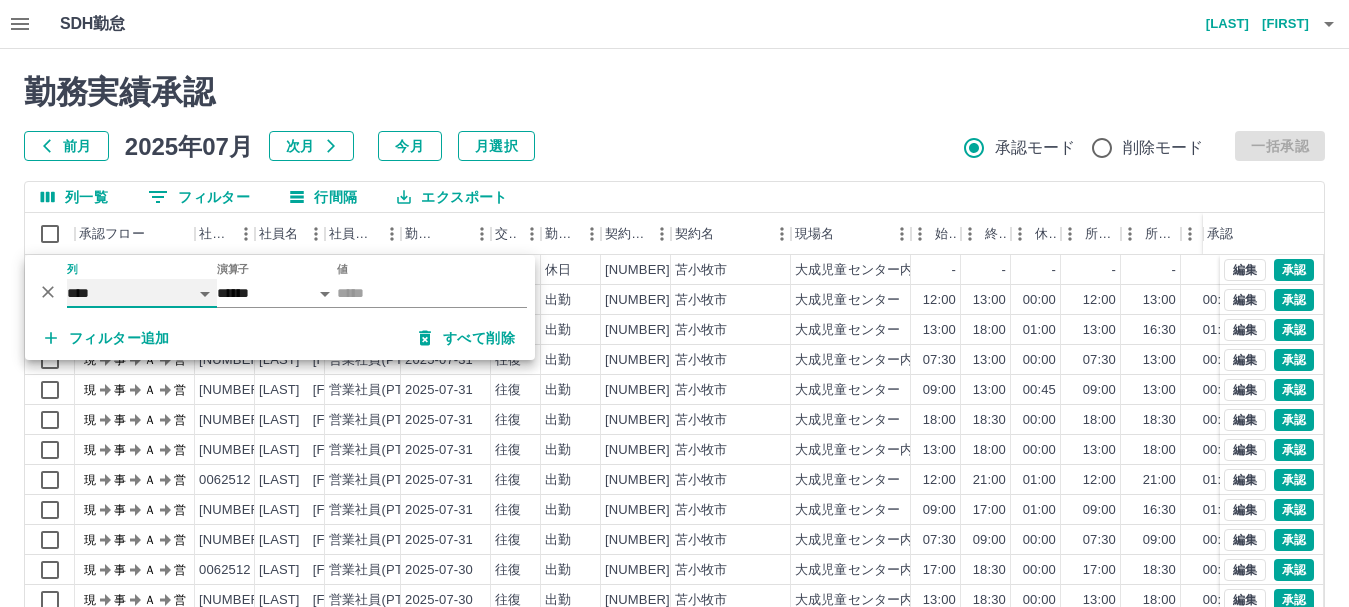 click on "**** *** **** *** *** **** ***** *** *** ** ** ** **** **** **** ** ** *** **** *****" at bounding box center [142, 293] 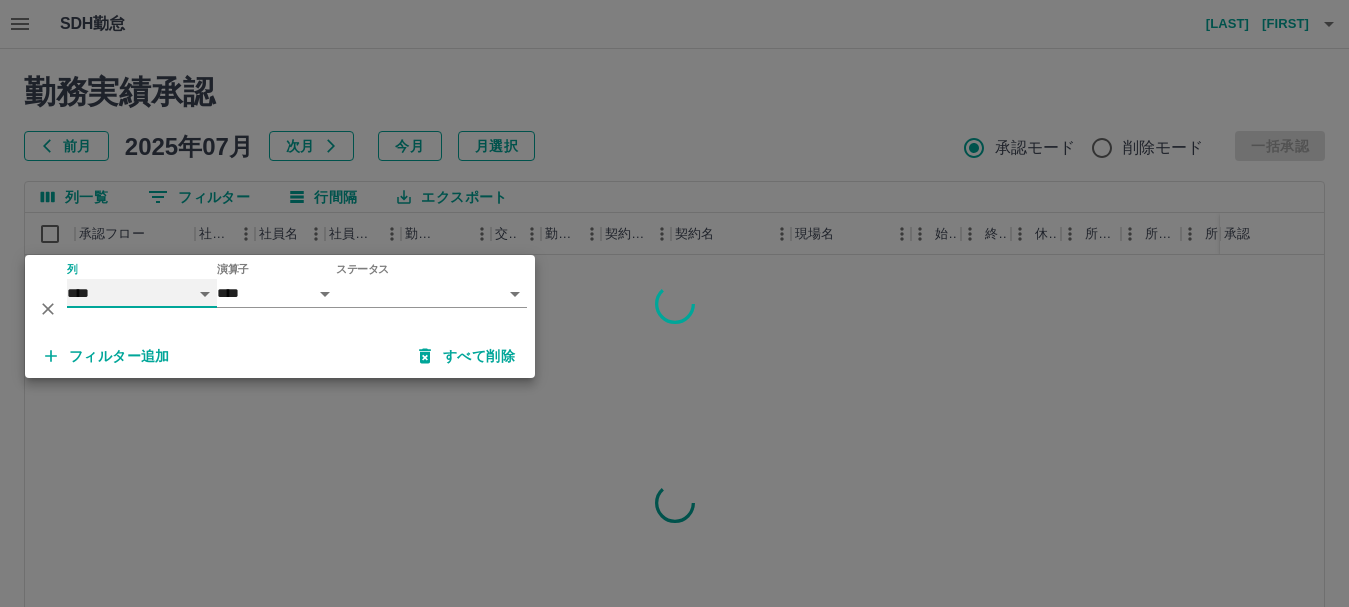 click on "**** *** **** *** *** **** ***** *** *** ** ** ** **** **** **** ** ** *** **** *****" at bounding box center (142, 293) 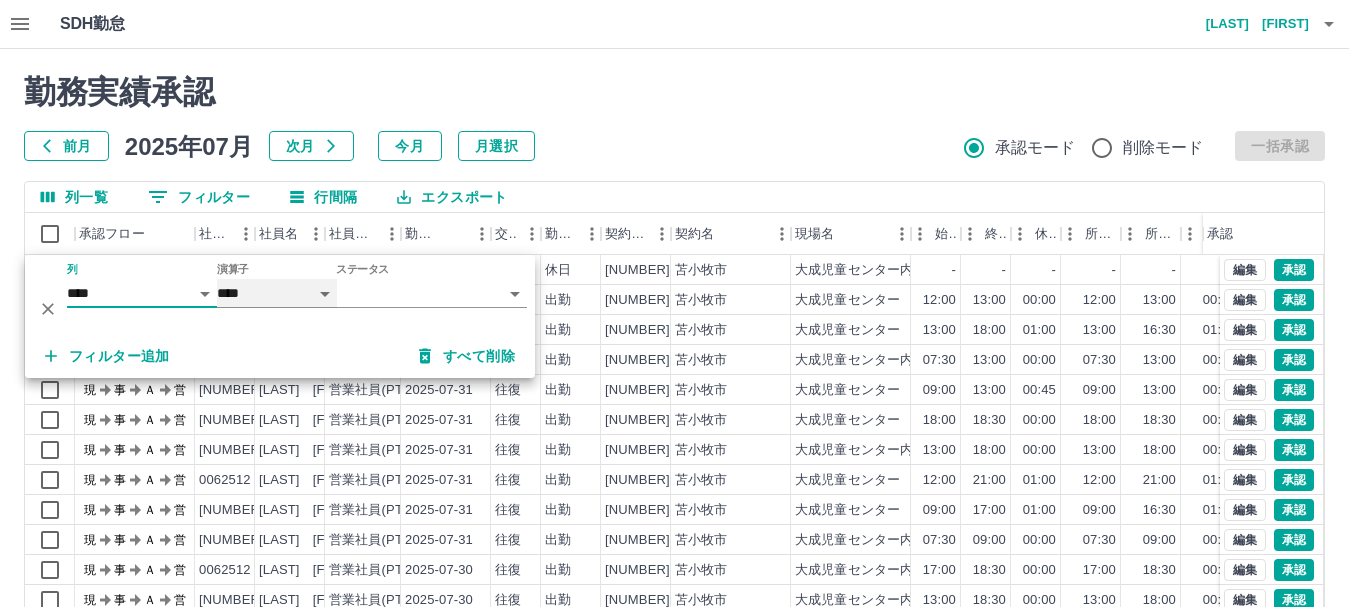 click on "**** ******" at bounding box center [277, 293] 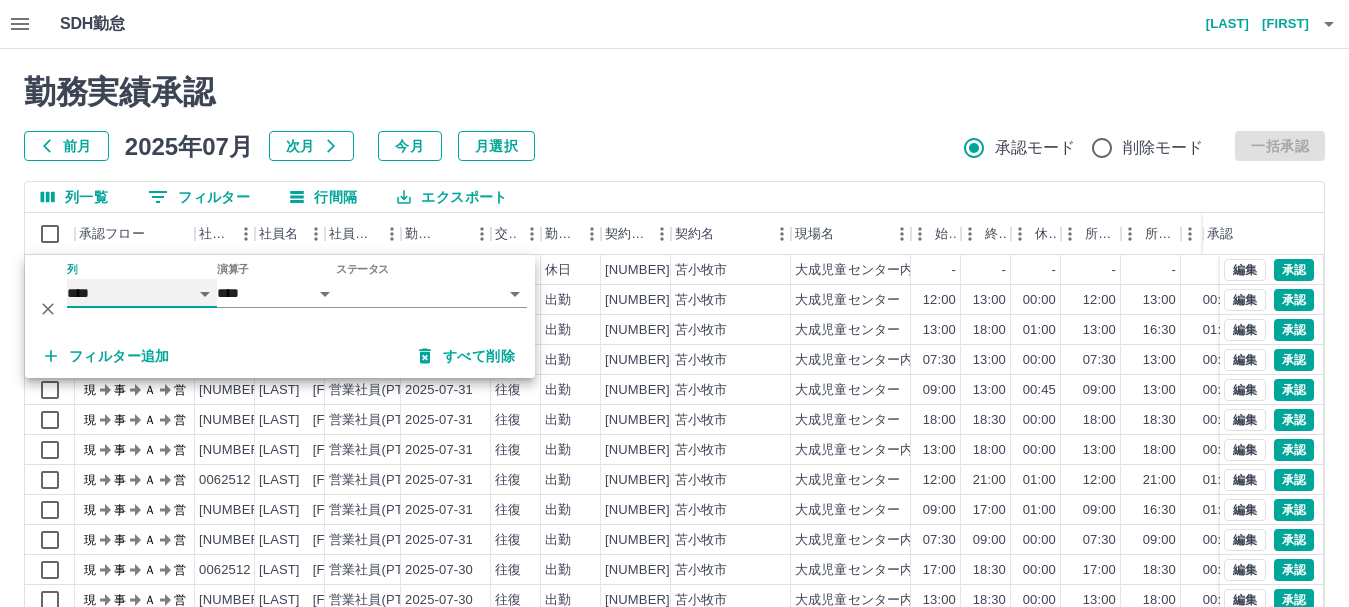 click on "**** *** **** *** *** **** ***** *** *** ** ** ** **** **** **** ** ** *** **** *****" at bounding box center [142, 293] 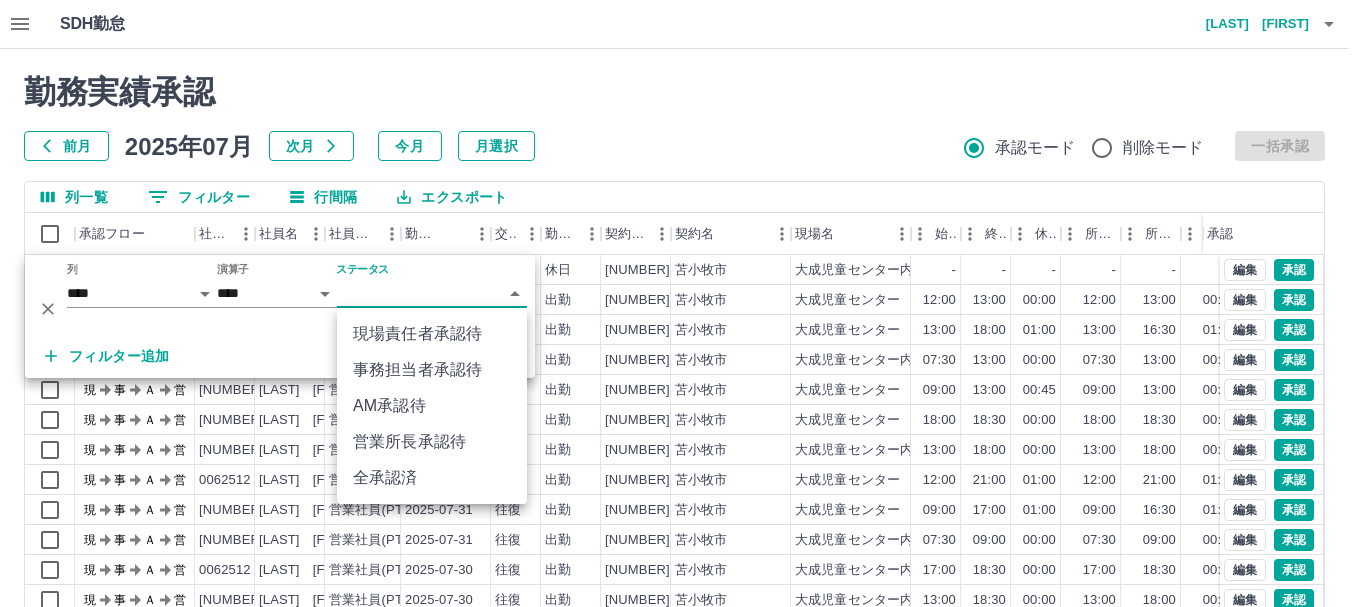 click on "SDH勤怠 山内　一德 勤務実績承認 前月 2025年07月 次月 今月 月選択 承認モード 削除モード 一括承認 列一覧 0 フィルター 行間隔 エクスポート 承認フロー 社員番号 社員名 社員区分 勤務日 交通費 勤務区分 契約コード 契約名 現場名 始業 終業 休憩 所定開始 所定終業 所定休憩 拘束 勤務 遅刻等 コメント ステータス 承認 現 事 Ａ 営 0092655 杉浦　佳子 営業社員(PT契約) 2025-07-31  -  休日 43263002 苫小牧市 大成児童センター内　児童クラブ - - - - - - 00:00 00:00 00:00 現場責任者承認待 現 事 Ａ 営 0092657 佐々木　亮 営業社員(PT契約) 2025-07-31 往復 出勤 43263001 苫小牧市 大成児童センター 12:00 13:00 00:00 12:00 13:00 00:00 01:00 01:00 00:00 現場責任者承認待 現 事 Ａ 営 0092648 鈴木　裕美 営業社員(PT契約) 2025-07-31 往復 出勤 43263001 苫小牧市 大成児童センター 13:00 18:00 01:00 13:00 16:30 01:00" at bounding box center (683, 422) 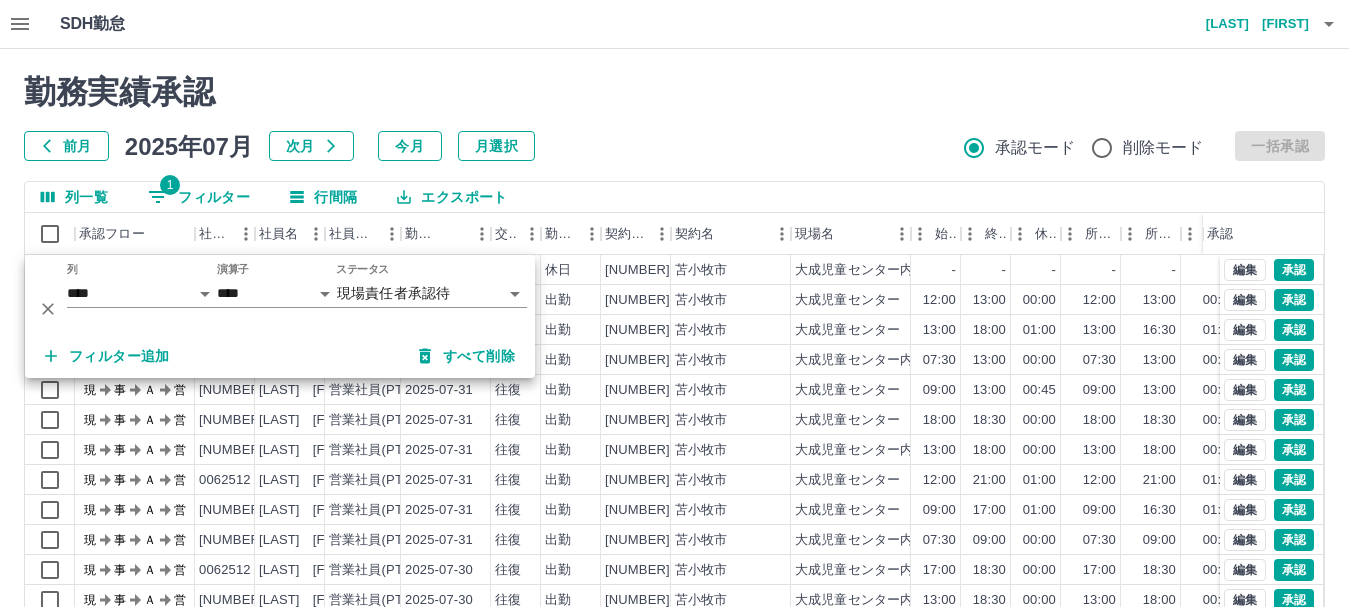 scroll, scrollTop: 74, scrollLeft: 0, axis: vertical 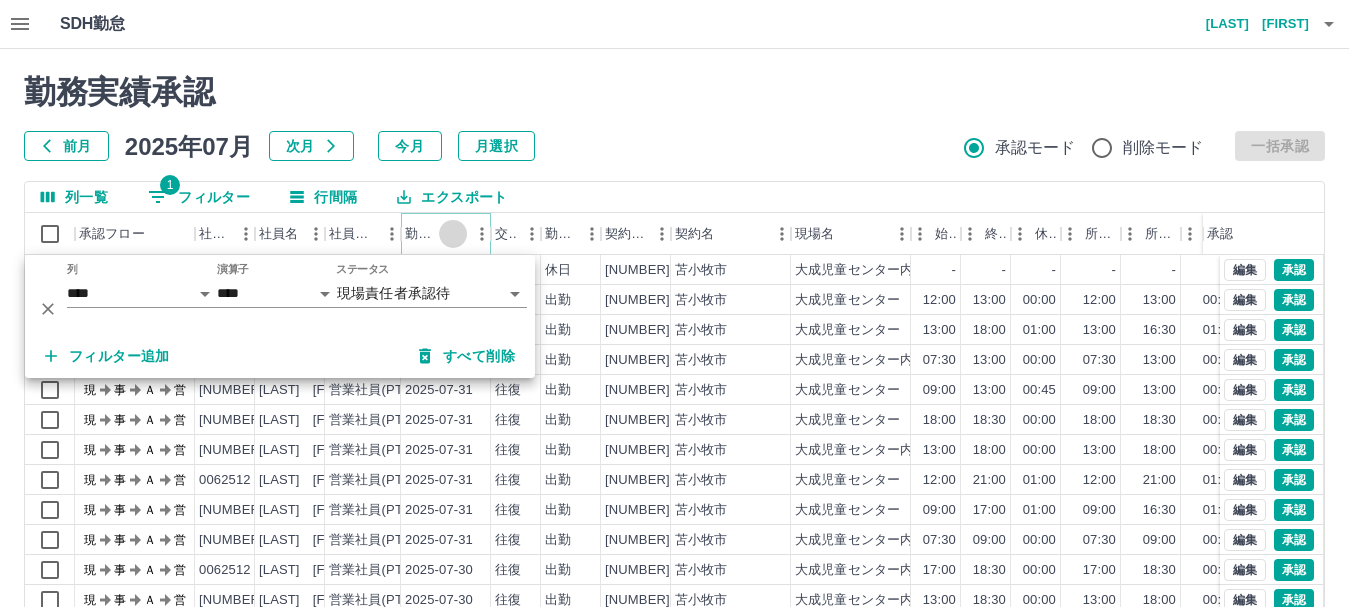 click 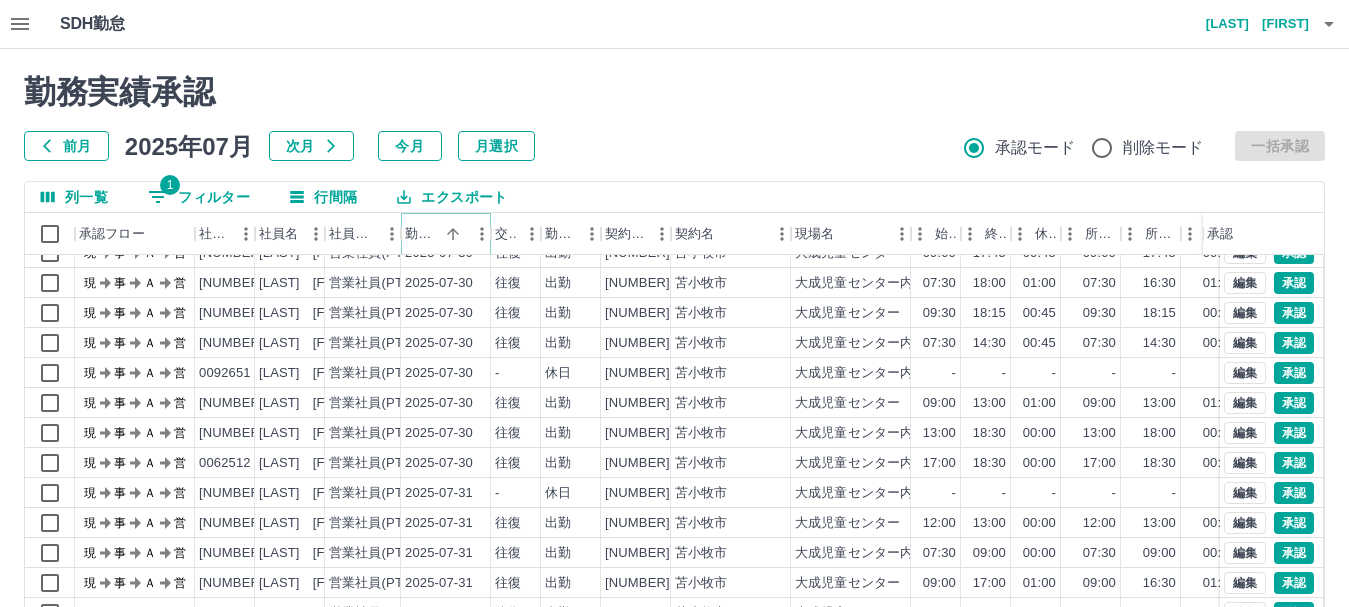 scroll, scrollTop: 0, scrollLeft: 0, axis: both 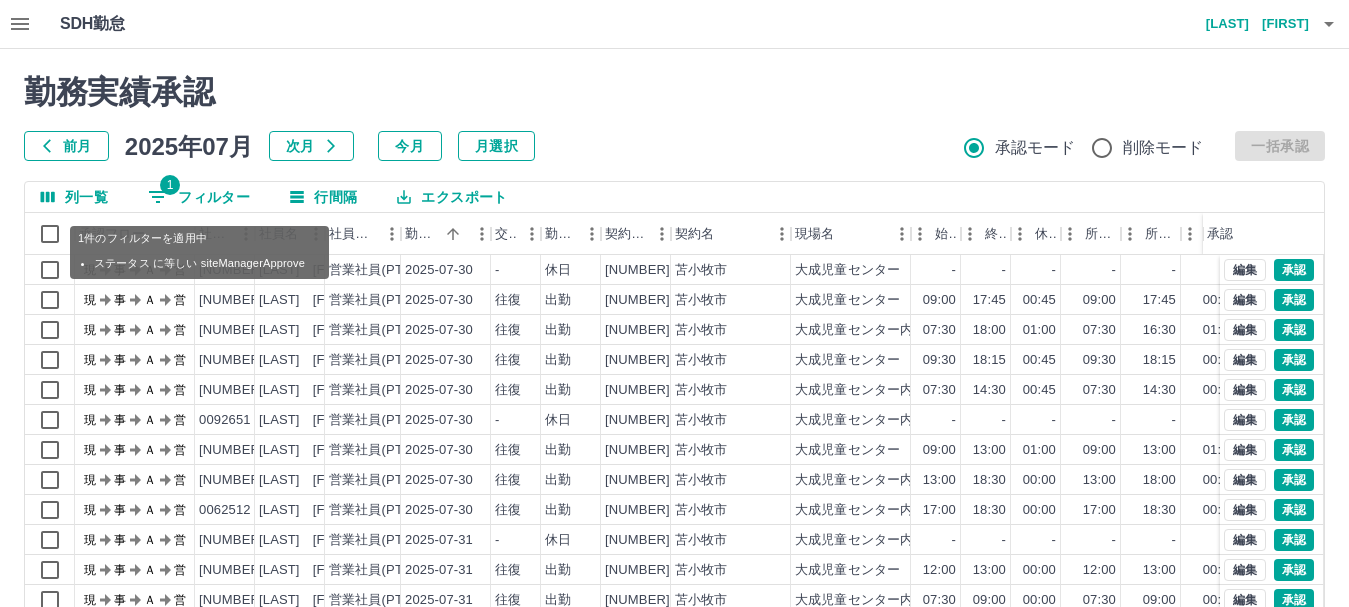 click on "1 フィルター" at bounding box center [199, 197] 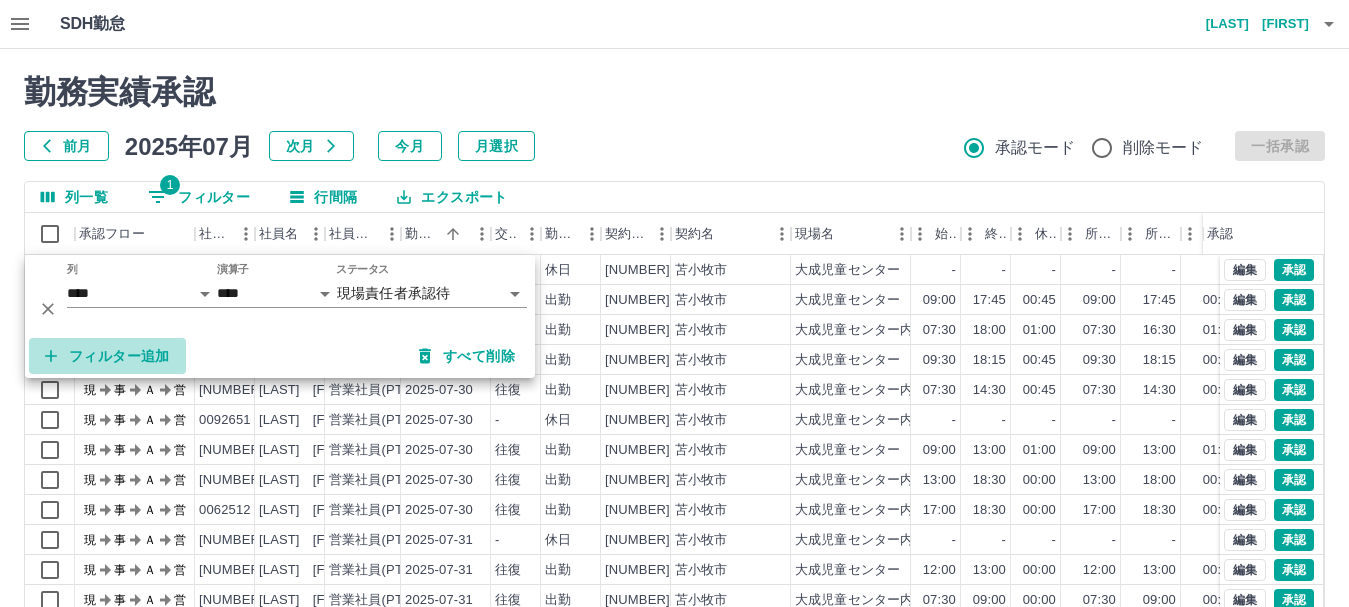 click on "フィルター追加" at bounding box center [107, 356] 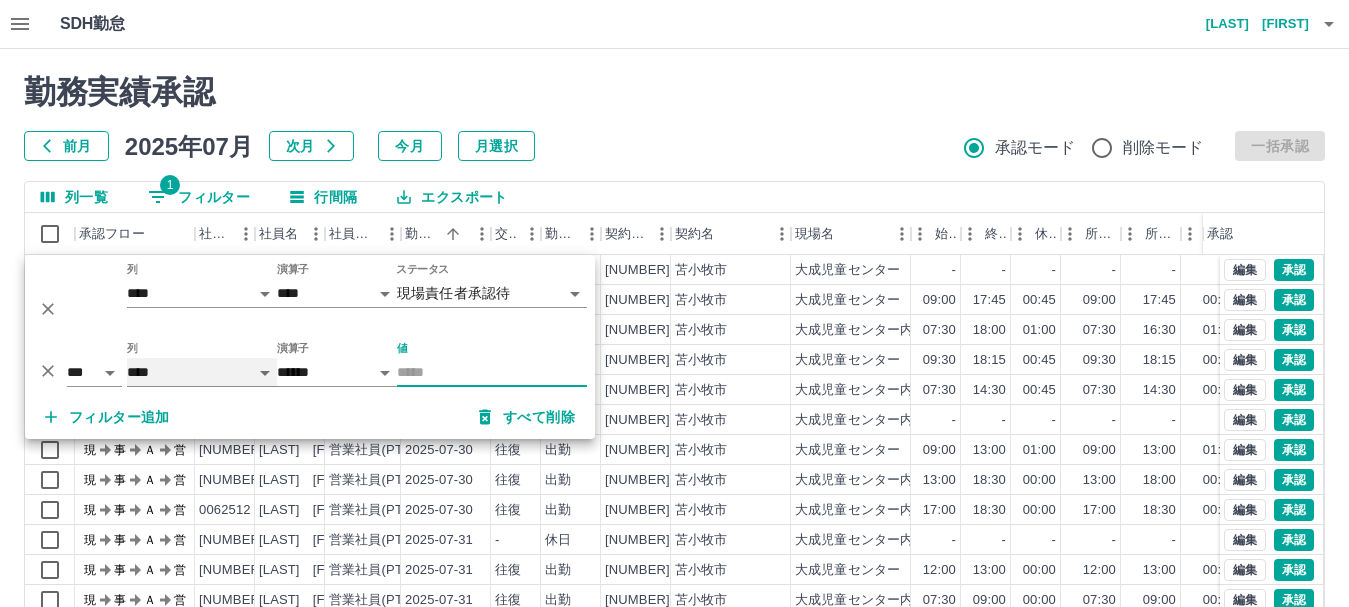 click on "**** *** **** *** *** **** ***** *** *** ** ** ** **** **** **** ** ** *** **** *****" at bounding box center [202, 372] 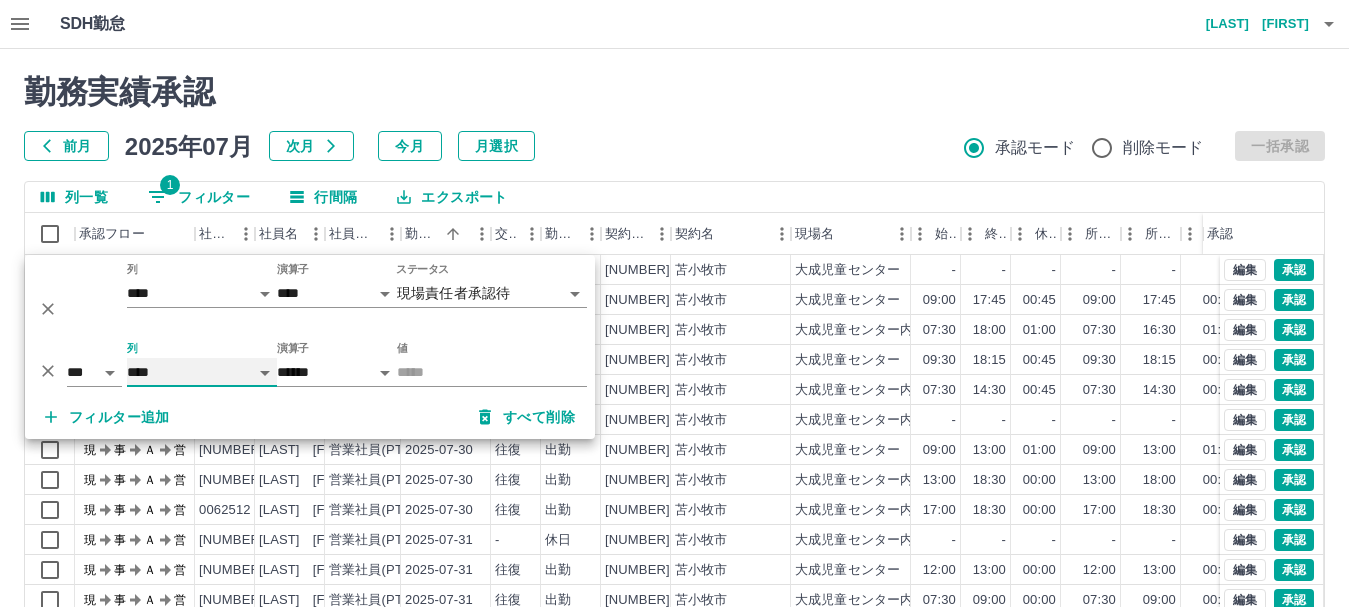 click on "**** *** **** *** *** **** ***** *** *** ** ** ** **** **** **** ** ** *** **** *****" at bounding box center (202, 372) 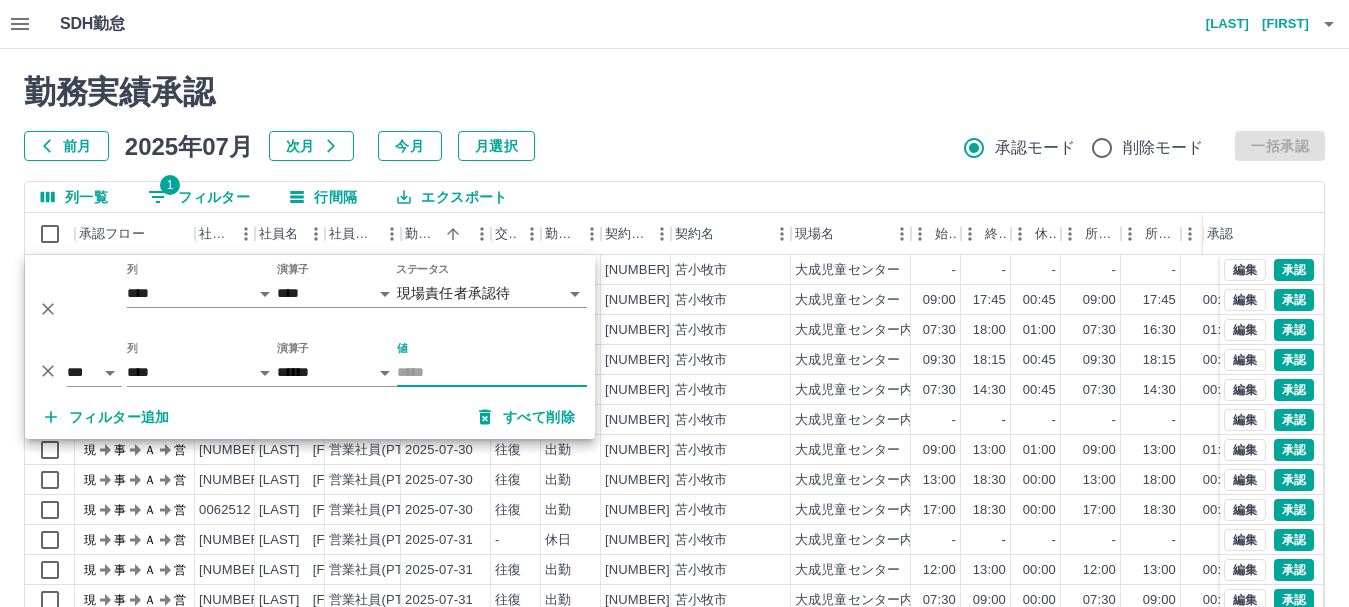 click on "値" at bounding box center [492, 372] 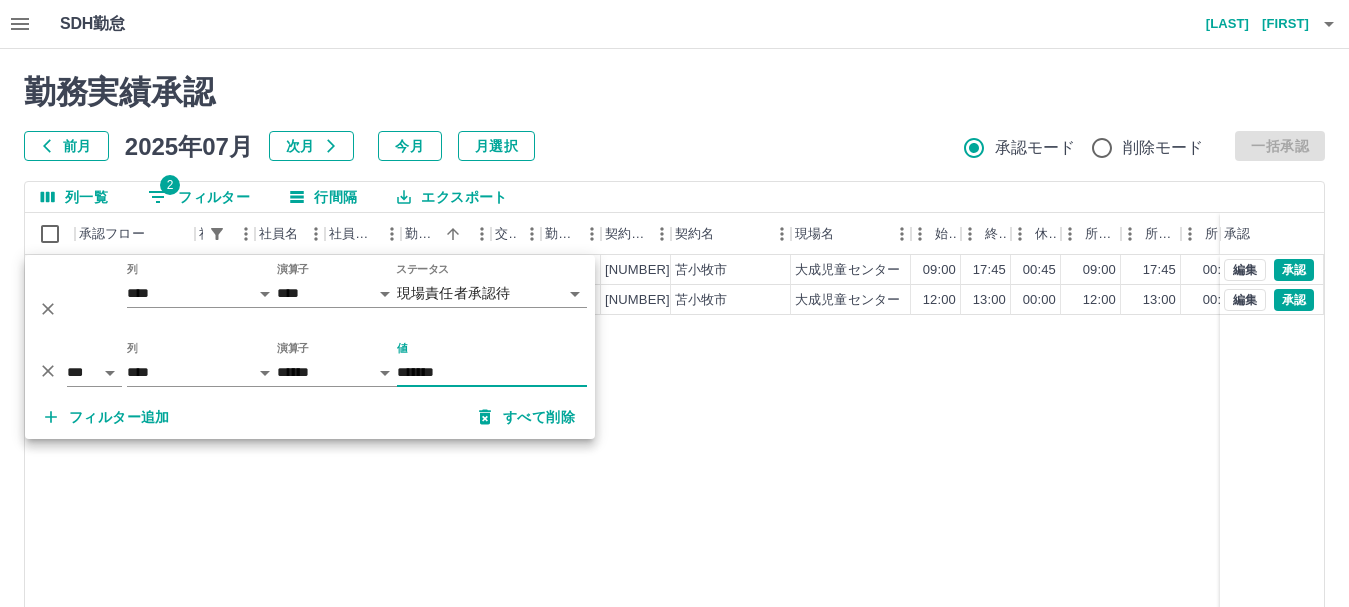 type on "*******" 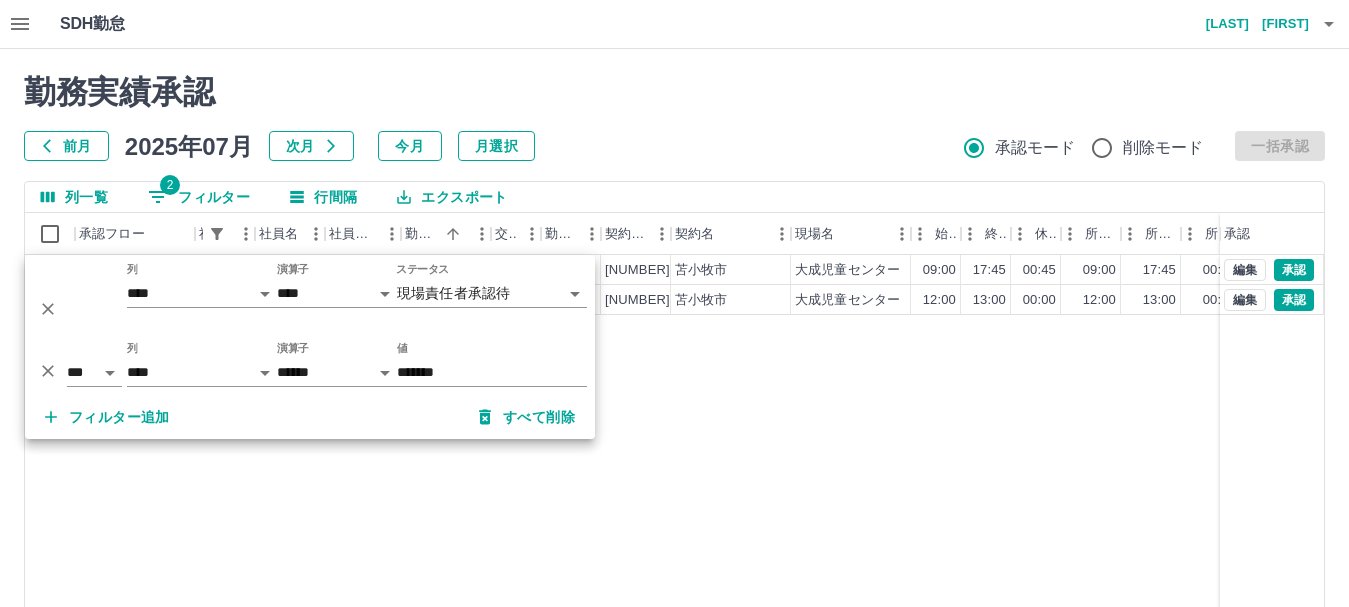 click on "現 事 Ａ 営 0092657 佐々木　亮 営業社員(PT契約) 2025-07-30 往復 出勤 43263001 苫小牧市 大成児童センター 09:00 17:45 00:45 09:00 17:45 00:45 08:45 08:00 00:00 現場責任者承認待 現 事 Ａ 営 0092657 佐々木　亮 営業社員(PT契約) 2025-07-31 往復 出勤 43263001 苫小牧市 大成児童センター 12:00 13:00 00:00 12:00 13:00 00:00 01:00 01:00 00:00 現場責任者承認待 編集 承認 編集 承認" at bounding box center (898, 511) 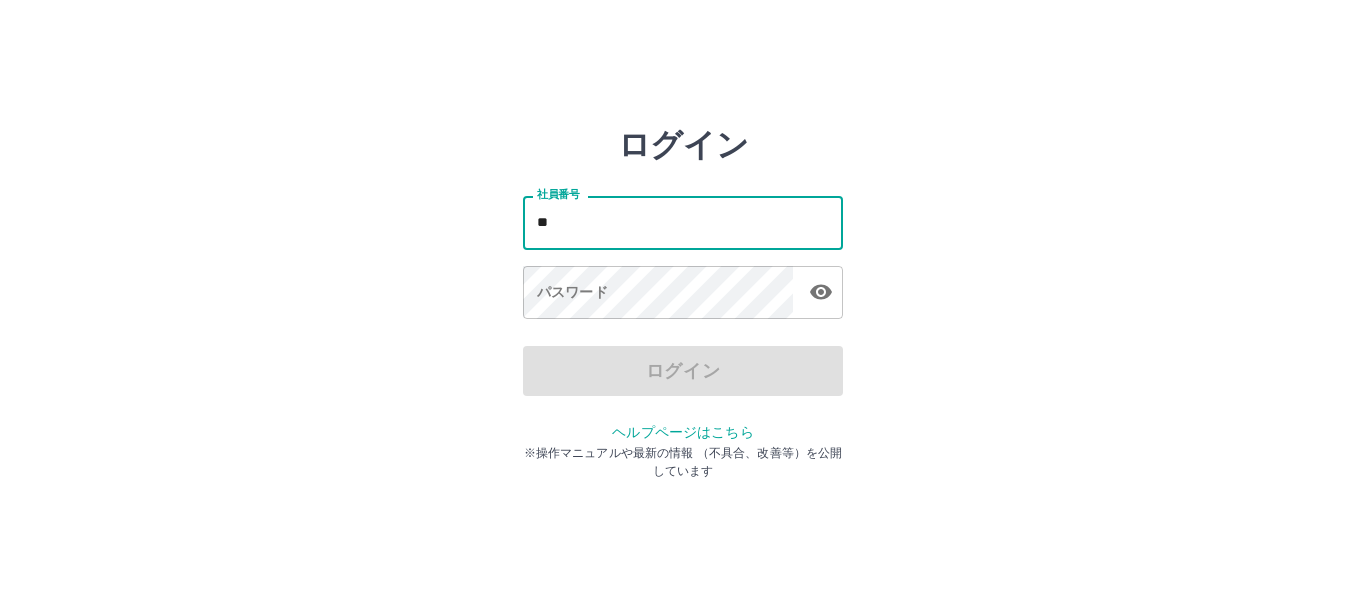 scroll, scrollTop: 0, scrollLeft: 0, axis: both 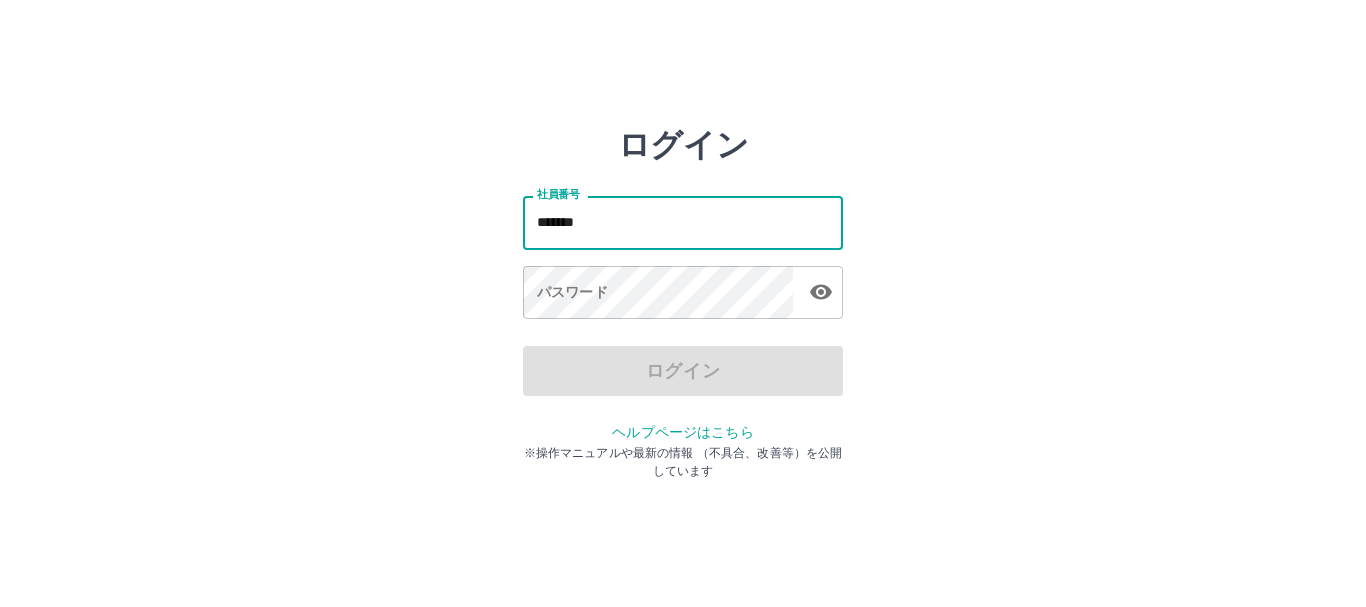 type on "*******" 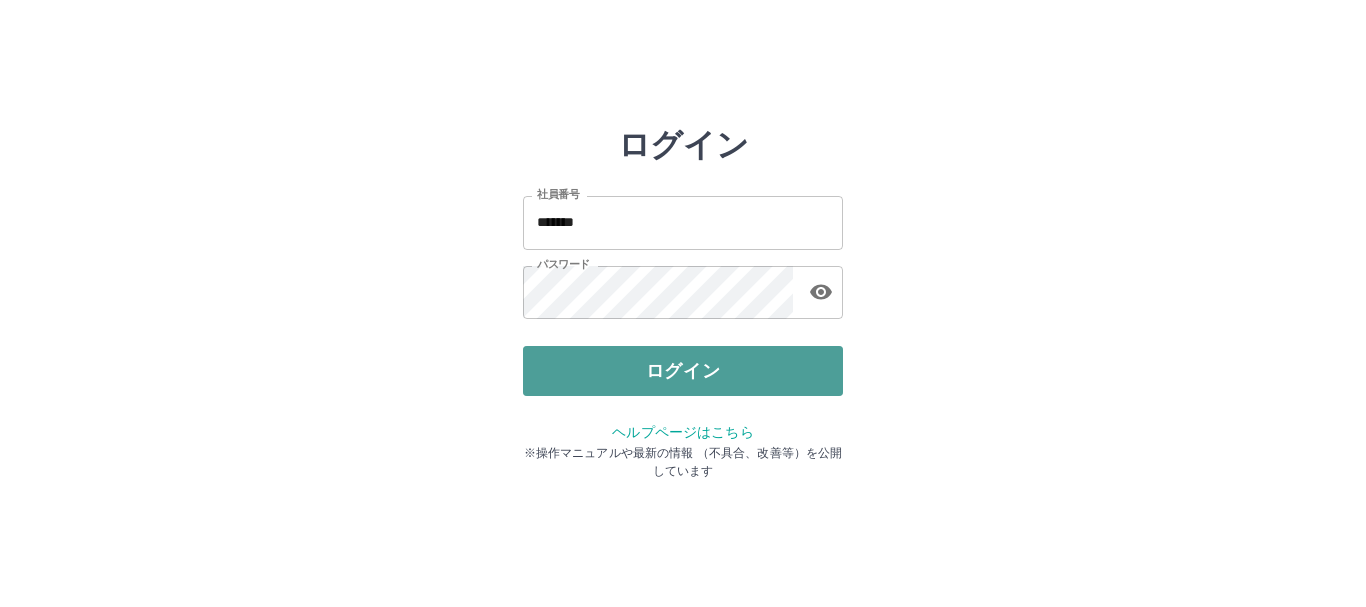 click on "ログイン" at bounding box center [683, 371] 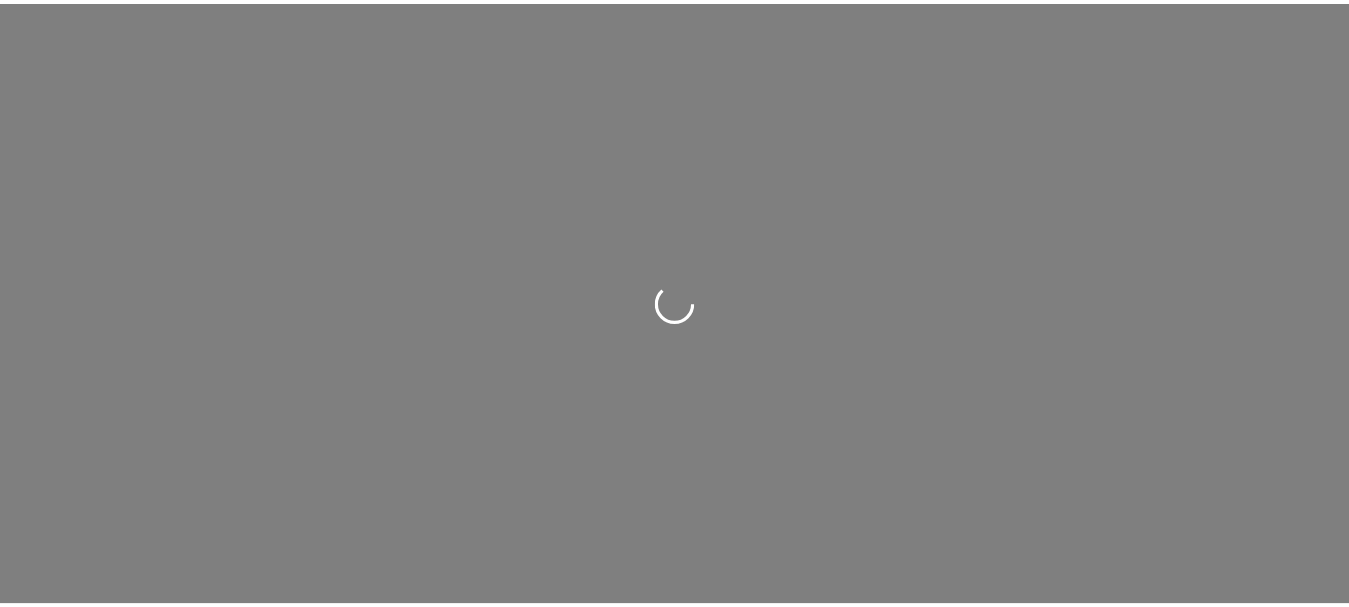 scroll, scrollTop: 0, scrollLeft: 0, axis: both 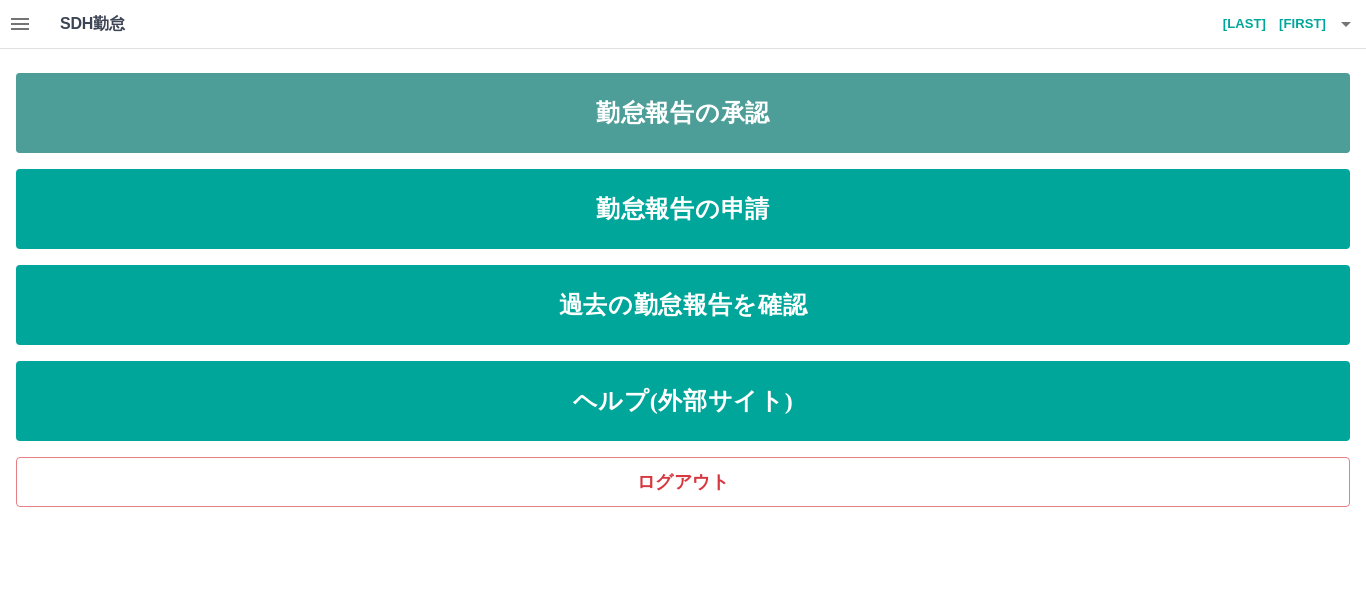 click on "勤怠報告の承認" at bounding box center (683, 113) 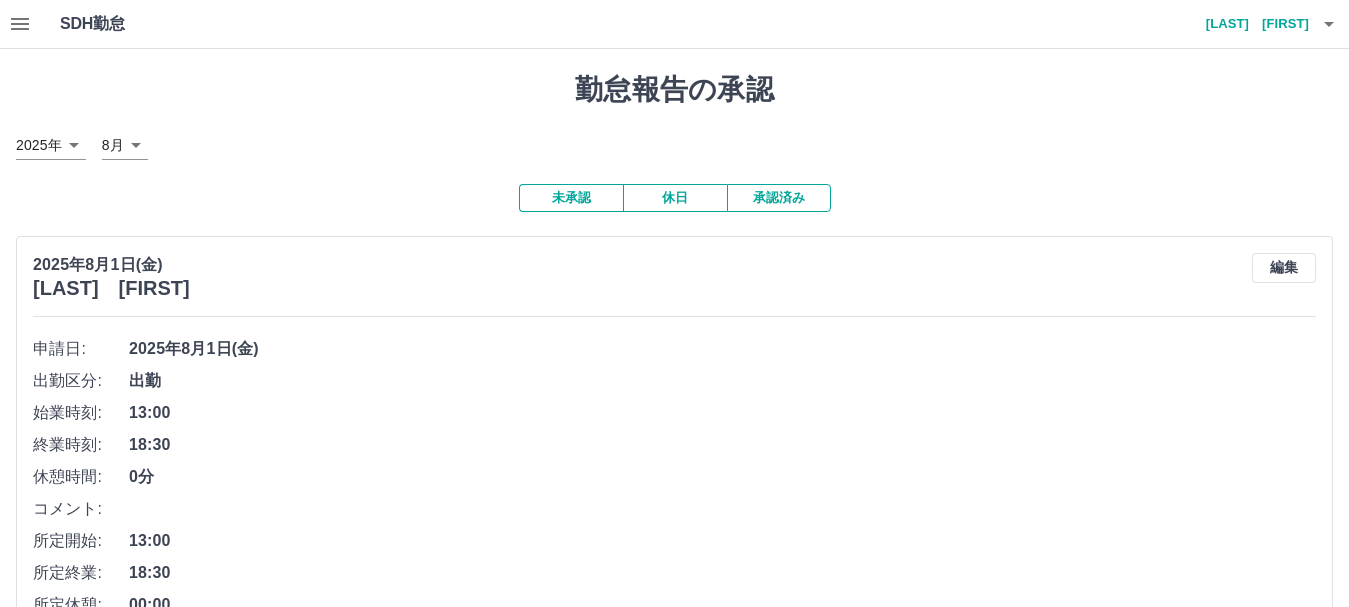 click 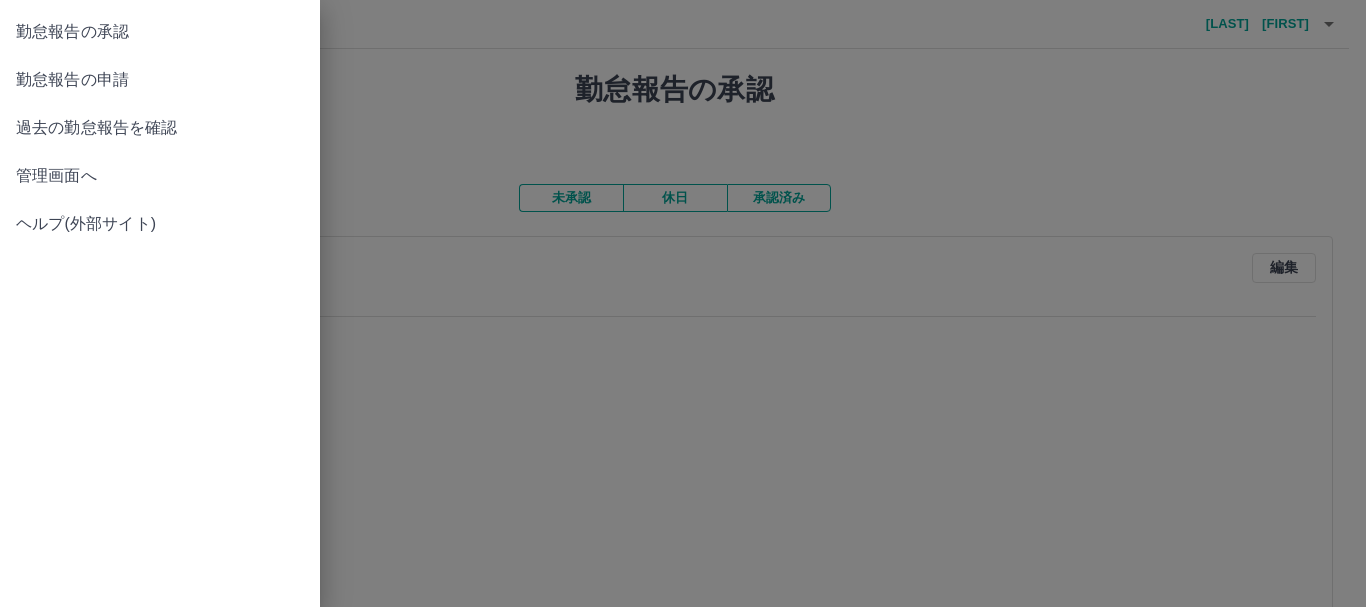 click on "管理画面へ" at bounding box center [160, 176] 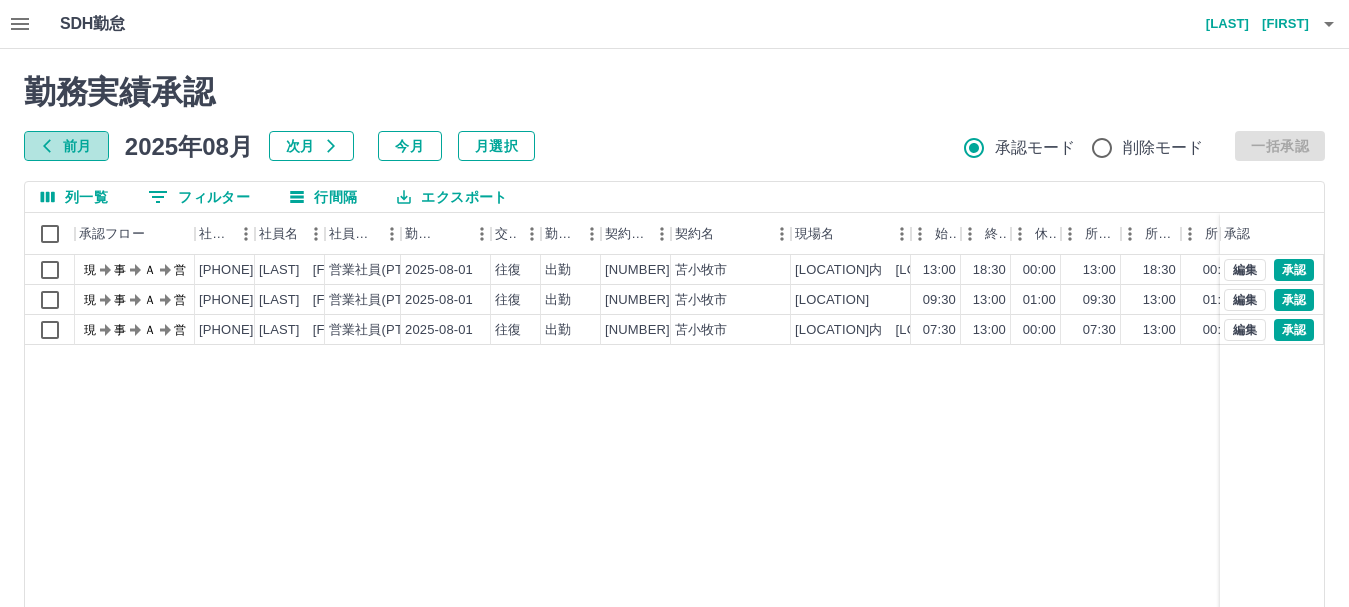 click 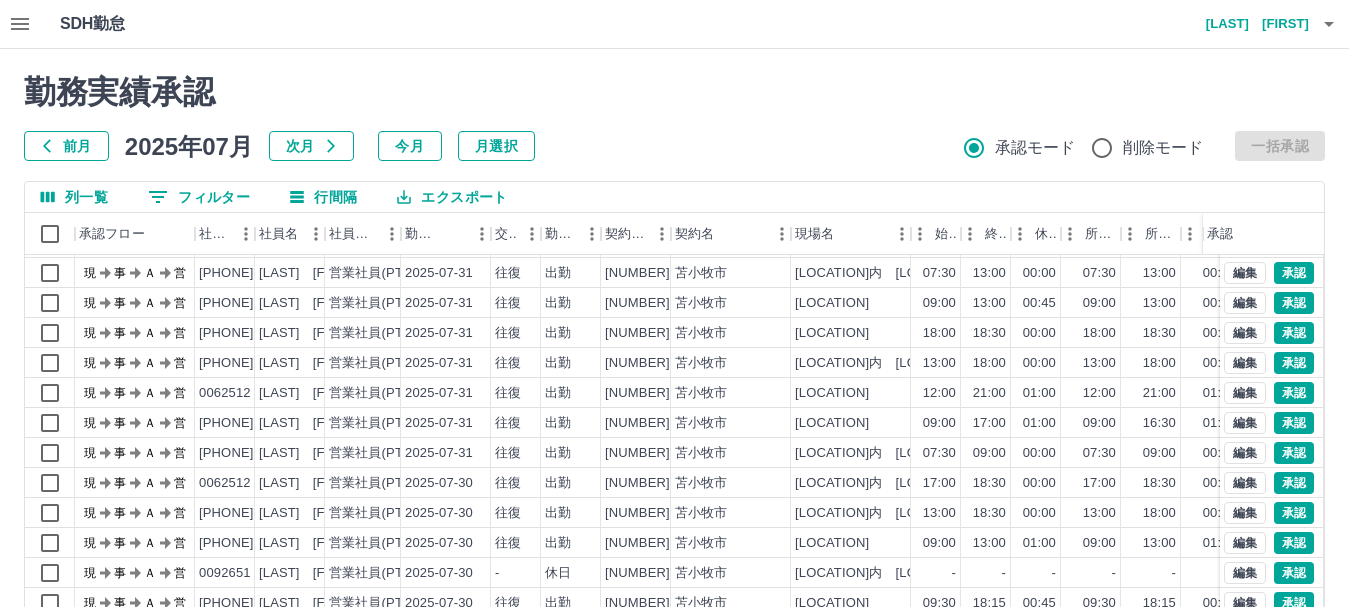scroll, scrollTop: 104, scrollLeft: 0, axis: vertical 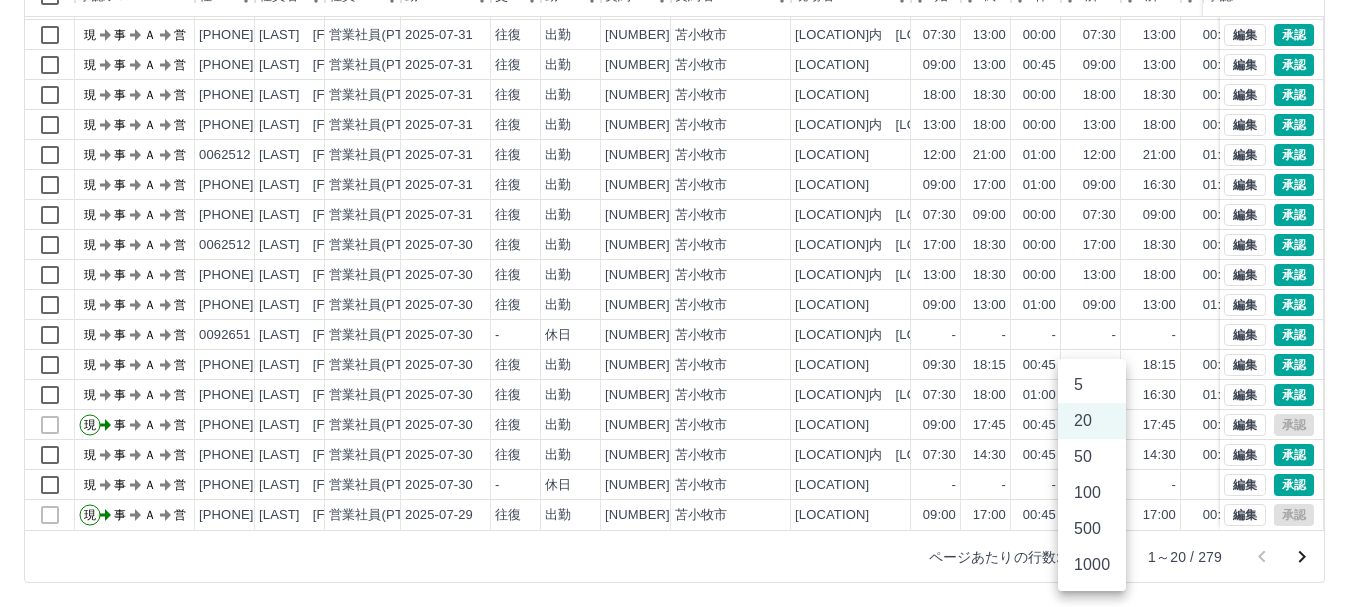 click on "SDH勤怠 [LAST]　[FIRST] 勤務実績承認 前月 [DATE]年[MONTH]月 次月 今月 月選択 承認モード 削除モード 一括承認 列一覧 0 フィルター 行間隔 エクスポート 承認フロー 社員番号 社員名 社員区分 勤務日 交通費 勤務区分 契約コード 契約名 現場名 始業 終業 休憩 所定開始 所定終業 所定休憩 拘束 勤務 遅刻等 コメント ステータス 承認 現 事 Ａ 営 [PHONE] [LAST]　[FIRST] 営業社員(PT契約) [DATE] なし 出勤 [NUMBER] [CITY] [LOCATION] [TIME] [TIME] [TIME] [TIME] [TIME] [TIME] [TIME] [TIME] [TIME] [TIME] [TIME]～[LOCATION]　[TIME]～[LOCATION]　[TIME]～[LOCATION] 事務担当者承認待 現 事 Ａ 営 [PHONE] [LAST]　[FIRST] 営業社員(PT契約) [DATE] 往復 出勤 [NUMBER] [CITY] [LOCATION] [TIME] [TIME] [TIME] [TIME] [TIME] [TIME] [TIME] [TIME] [TIME] [TIME] 現場責任者承認待 現 事 Ａ 営 [PHONE] [LAST]　[FIRST] 営業社員(PT契約) [DATE] 往復 出勤 [NUMBER] [CITY] -" at bounding box center (683, 184) 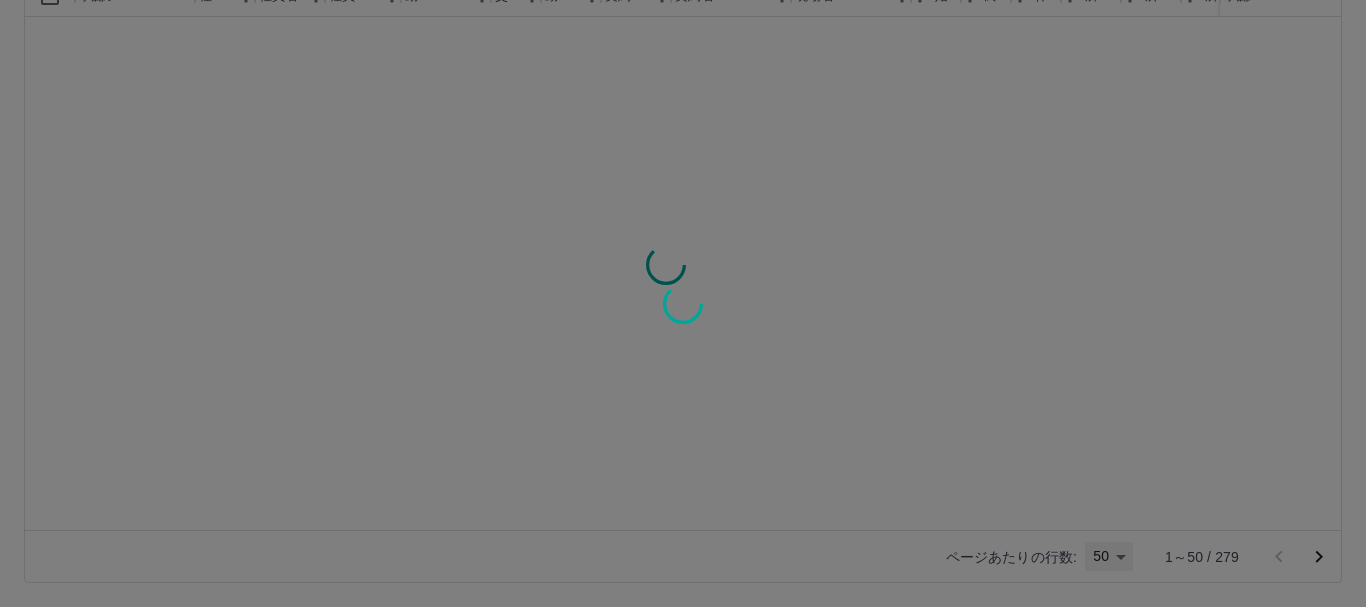 type on "**" 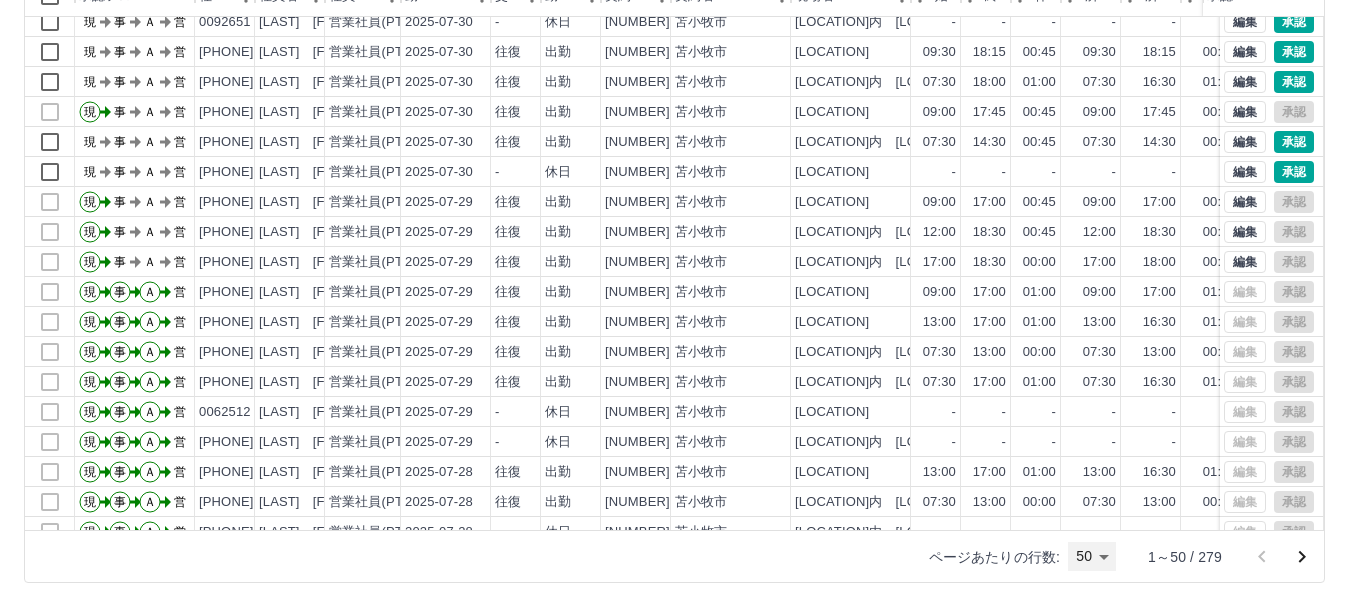 scroll, scrollTop: 300, scrollLeft: 0, axis: vertical 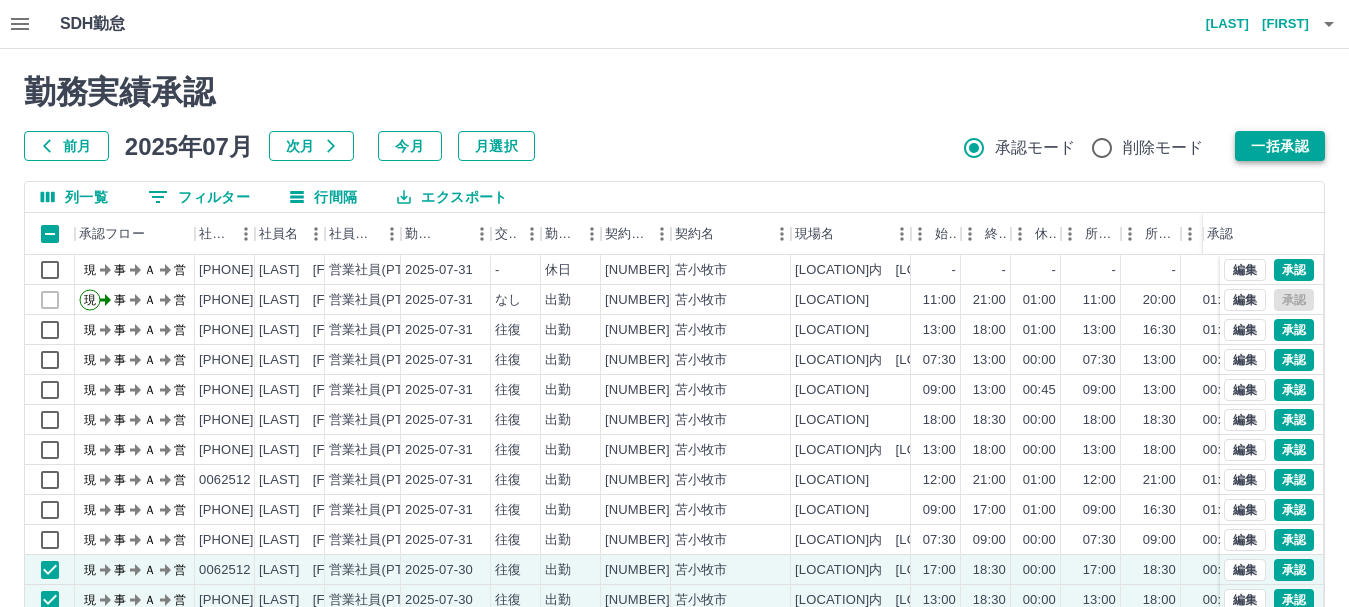 click on "一括承認" at bounding box center [1280, 146] 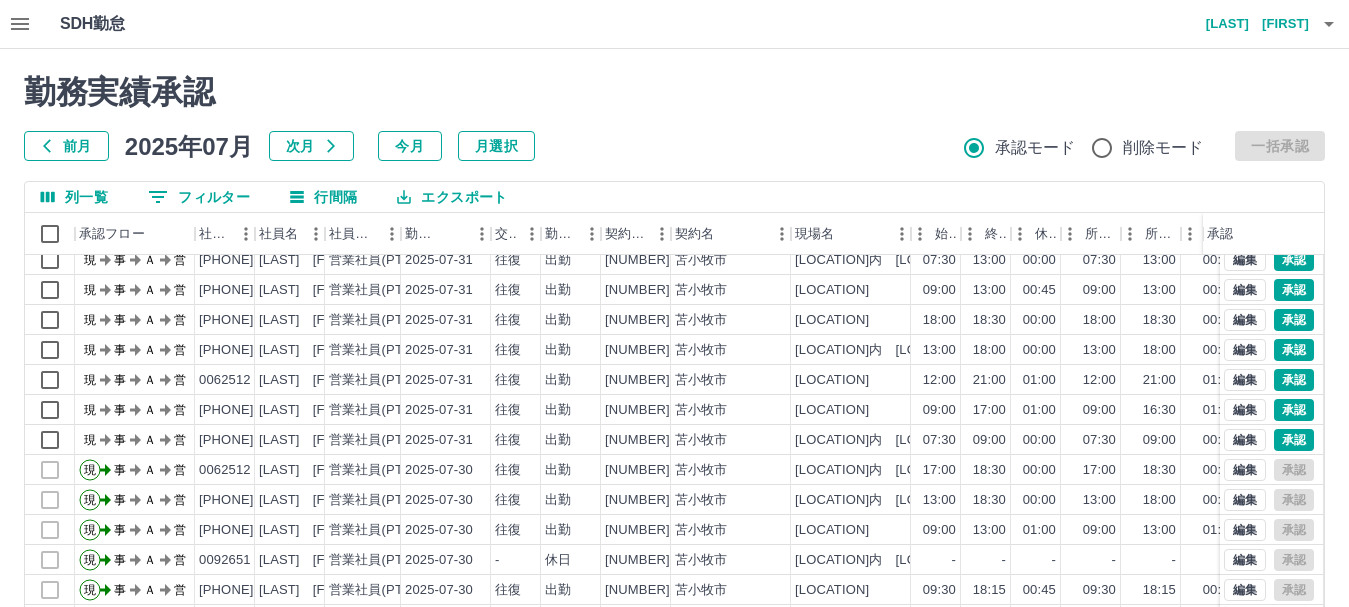 scroll, scrollTop: 0, scrollLeft: 0, axis: both 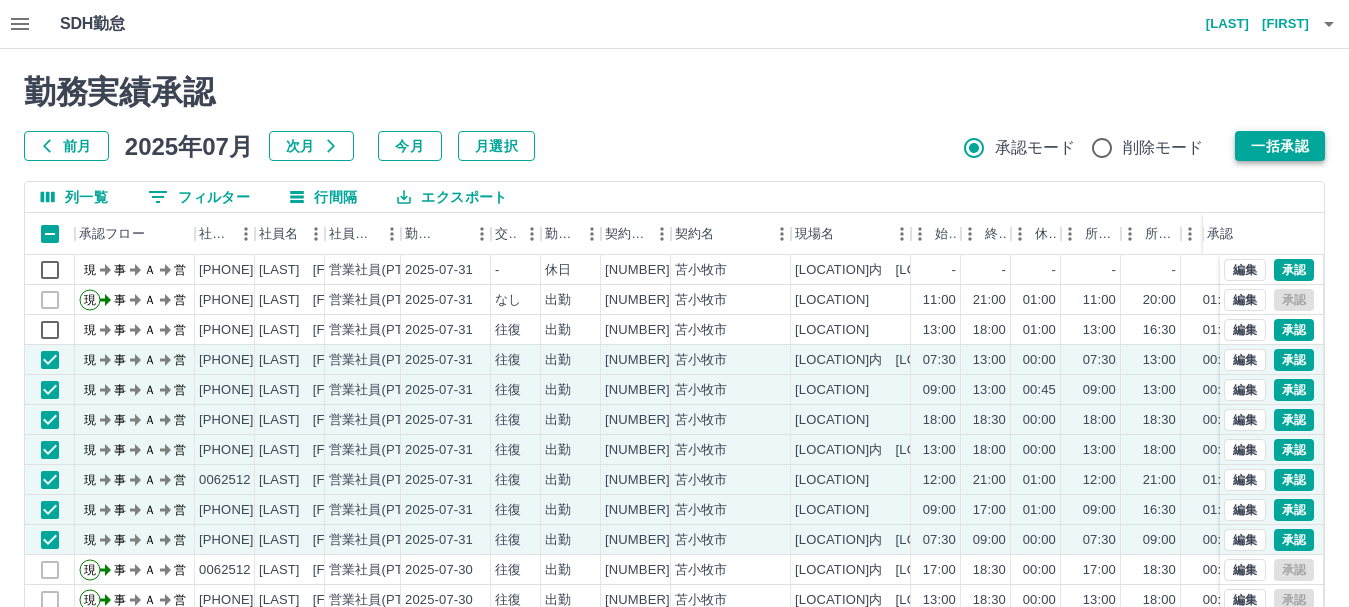 click on "一括承認" at bounding box center [1280, 146] 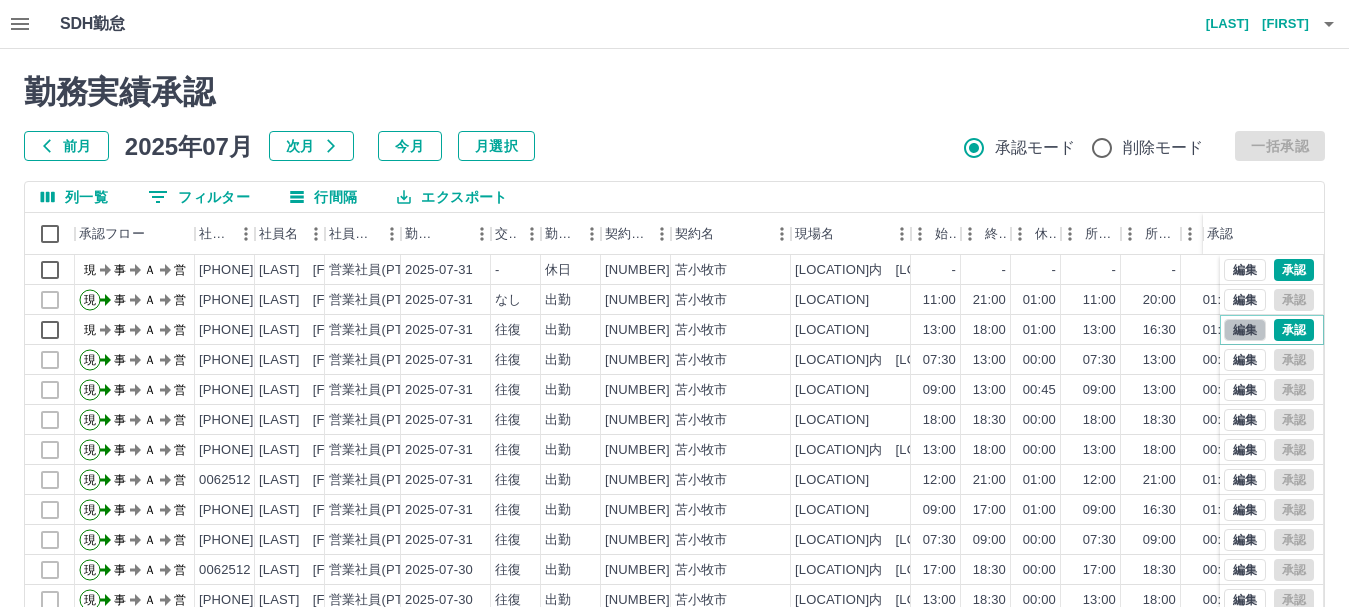 click on "編集" at bounding box center [1245, 330] 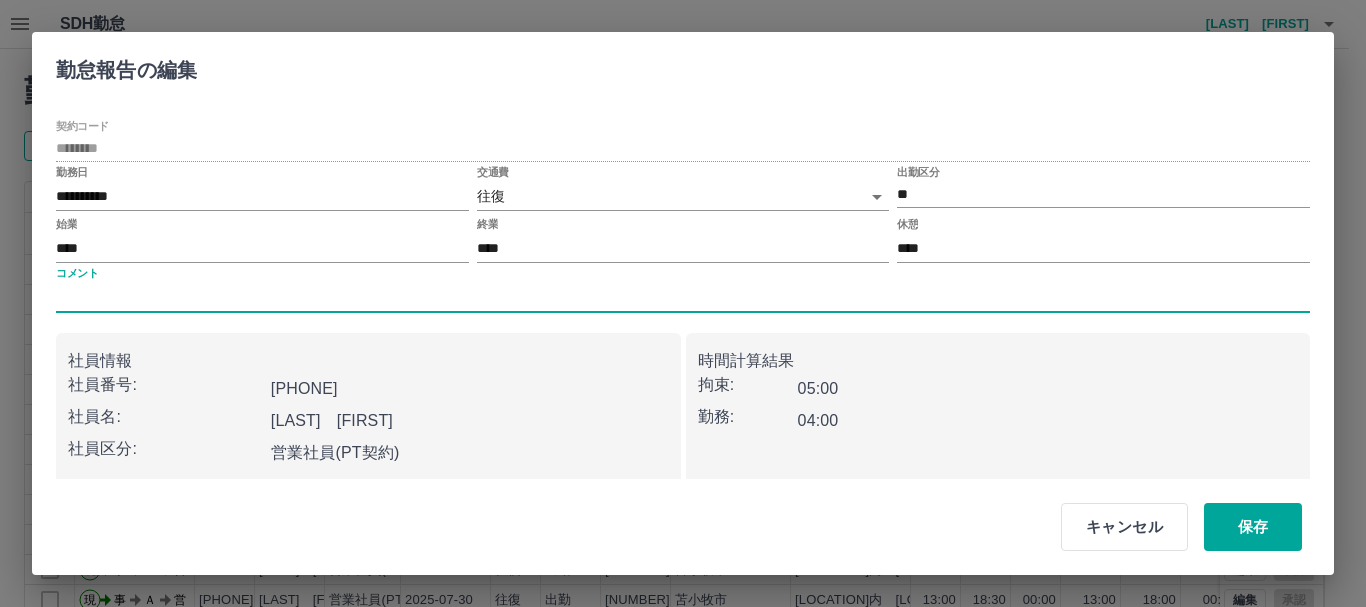 click on "コメント" at bounding box center [683, 297] 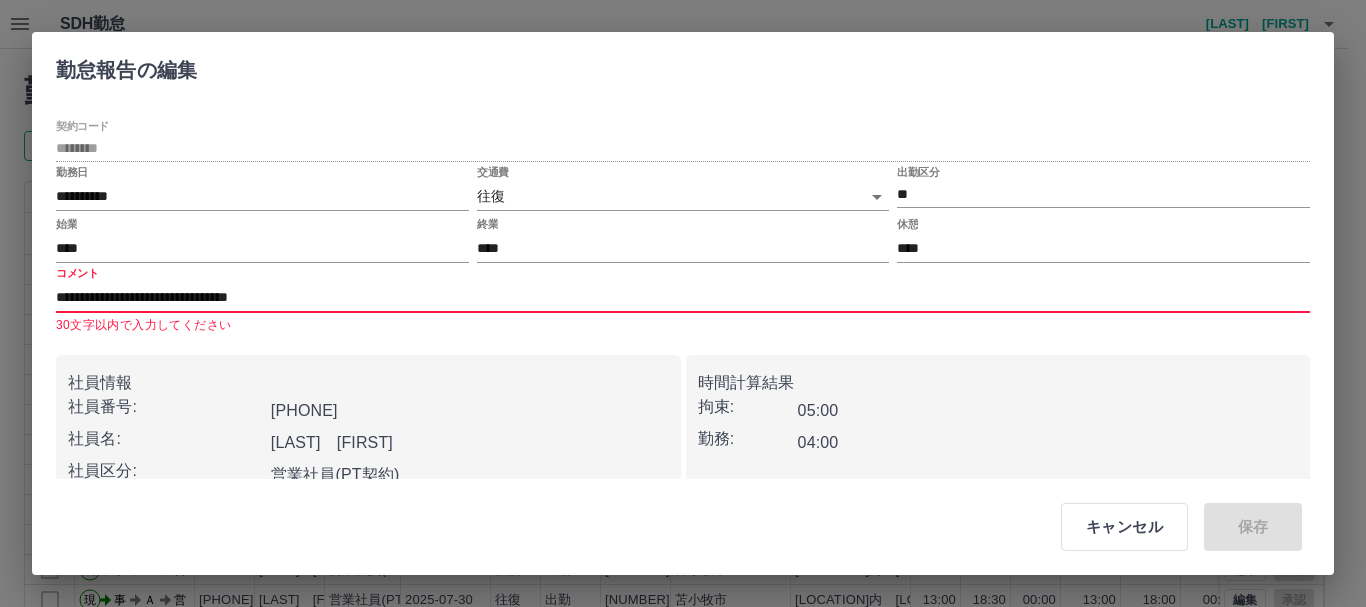 click on "**********" at bounding box center [683, 297] 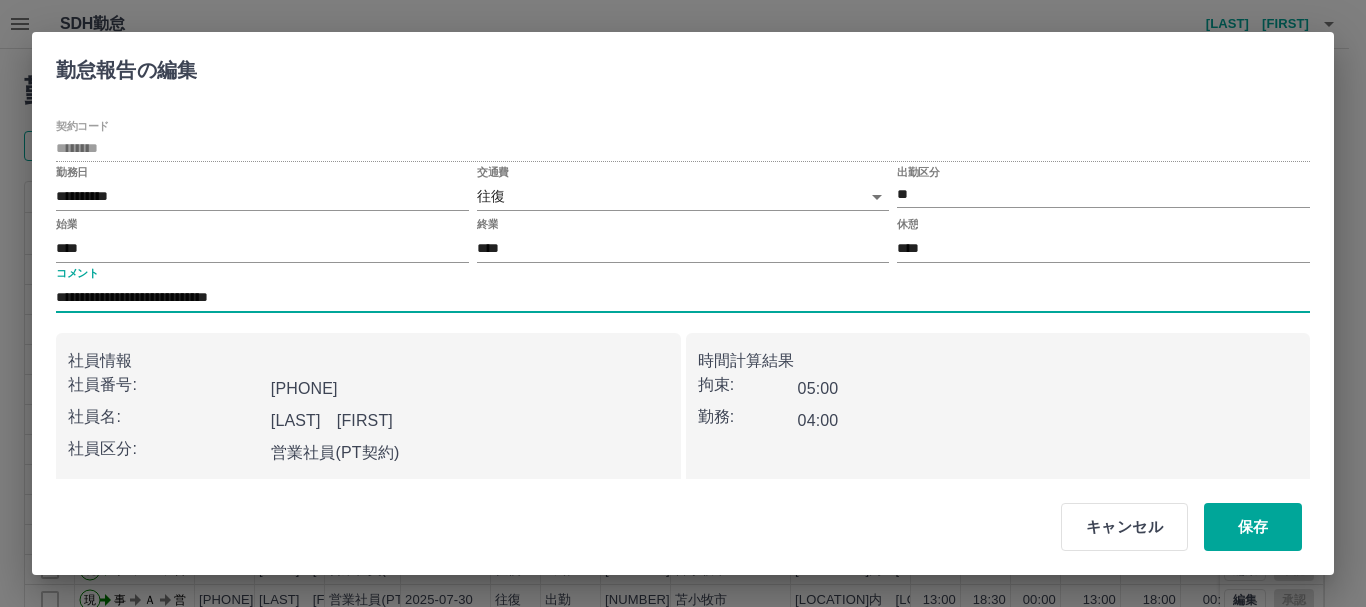click on "**********" at bounding box center (683, 297) 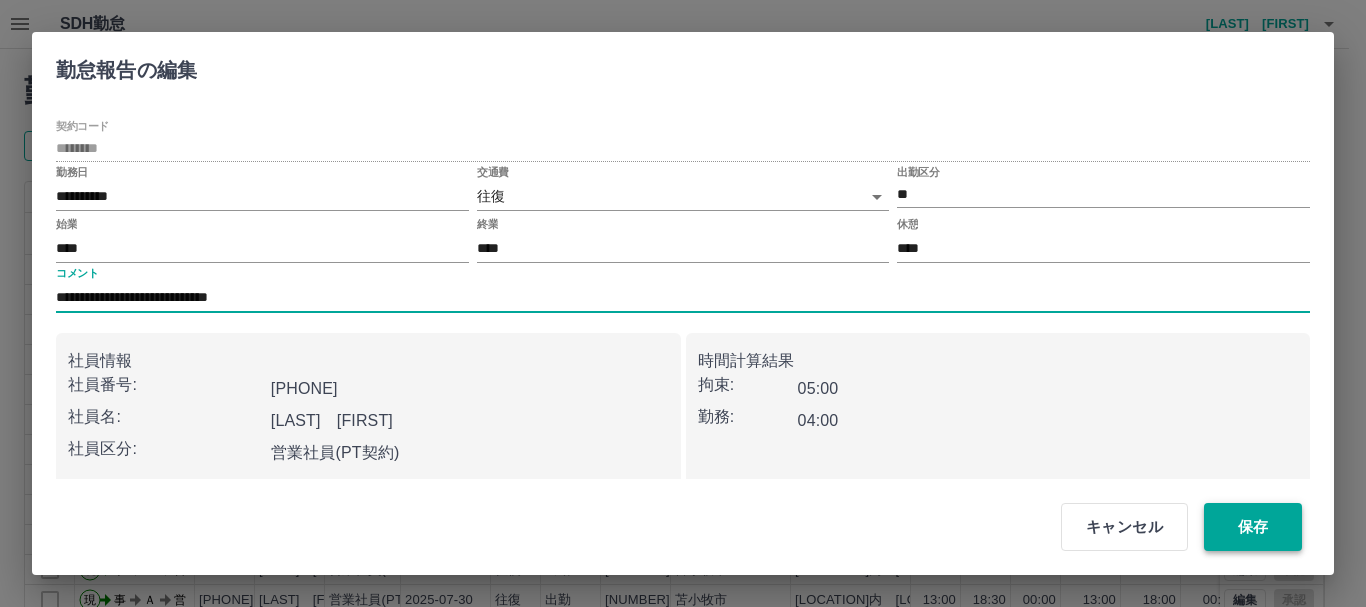 type on "**********" 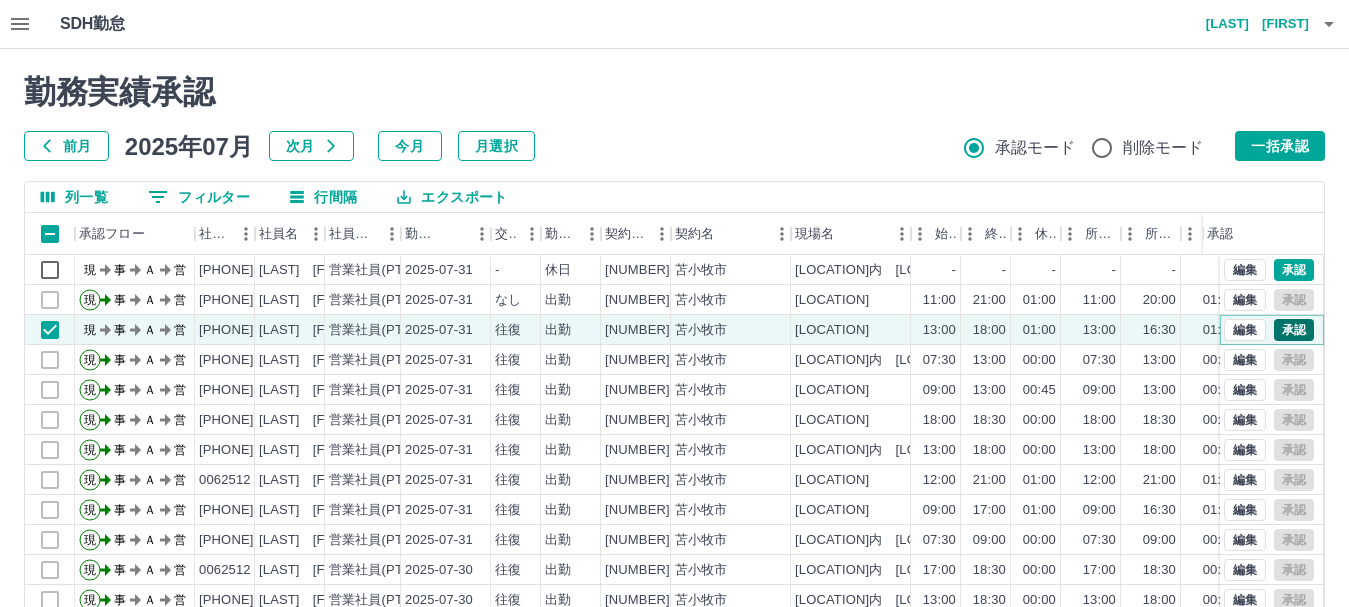 click on "承認" at bounding box center (1294, 330) 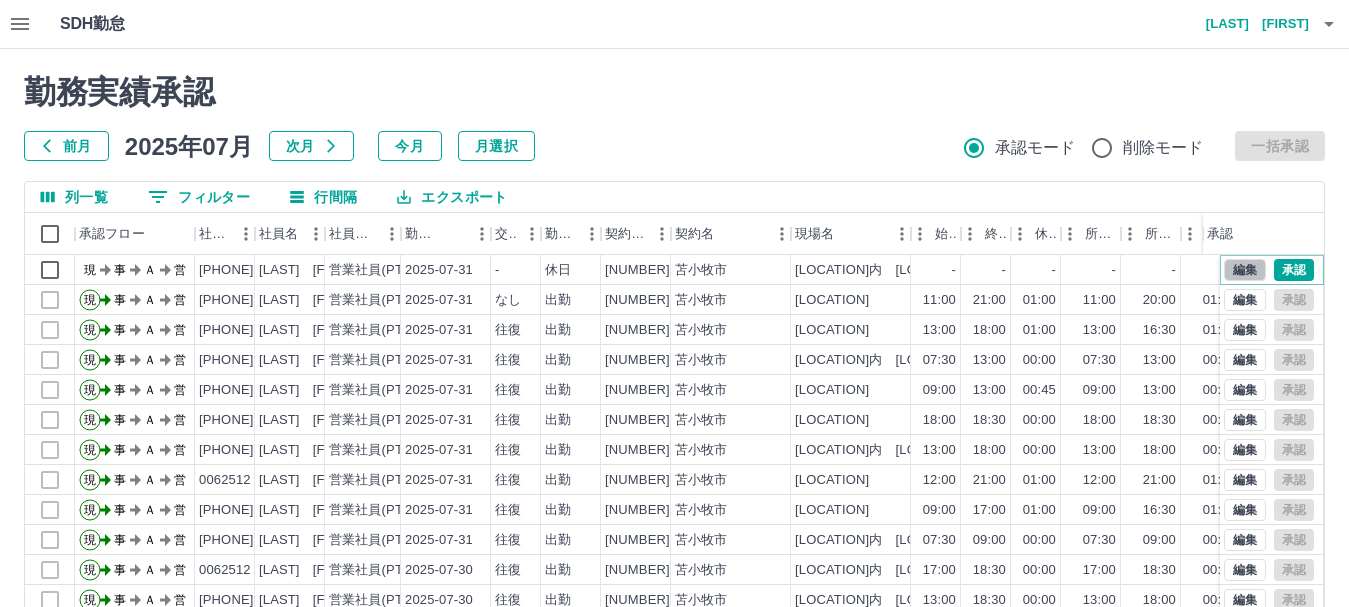 click on "編集" at bounding box center (1245, 270) 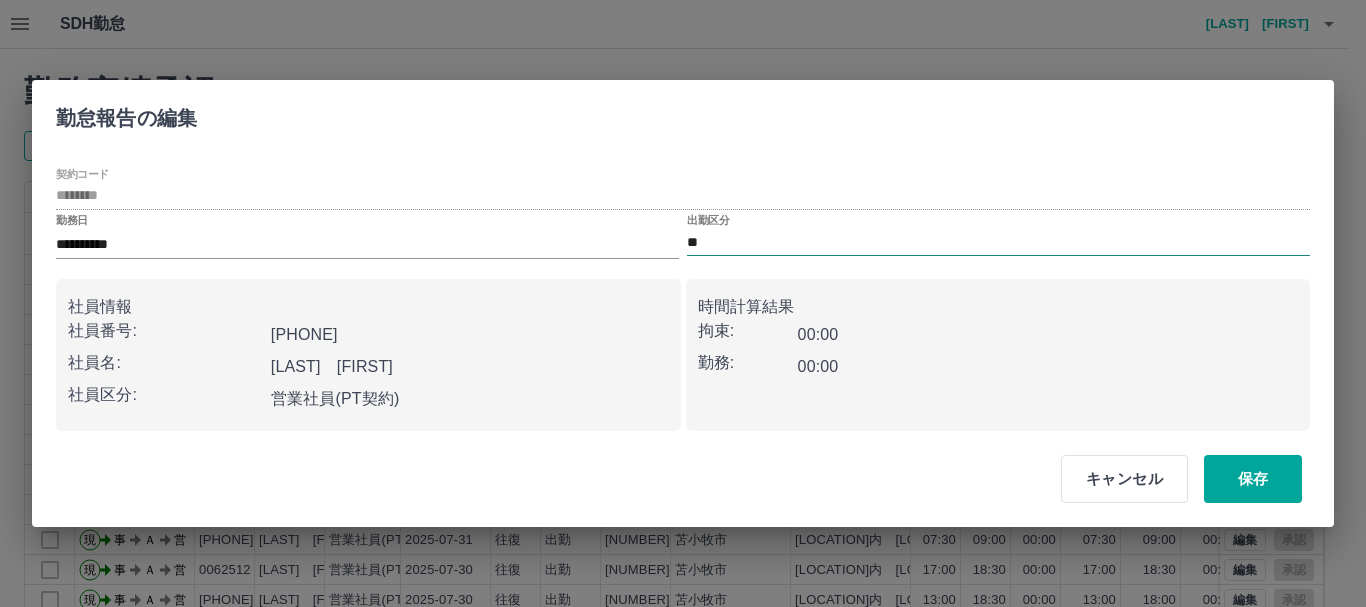 click on "**" at bounding box center (998, 242) 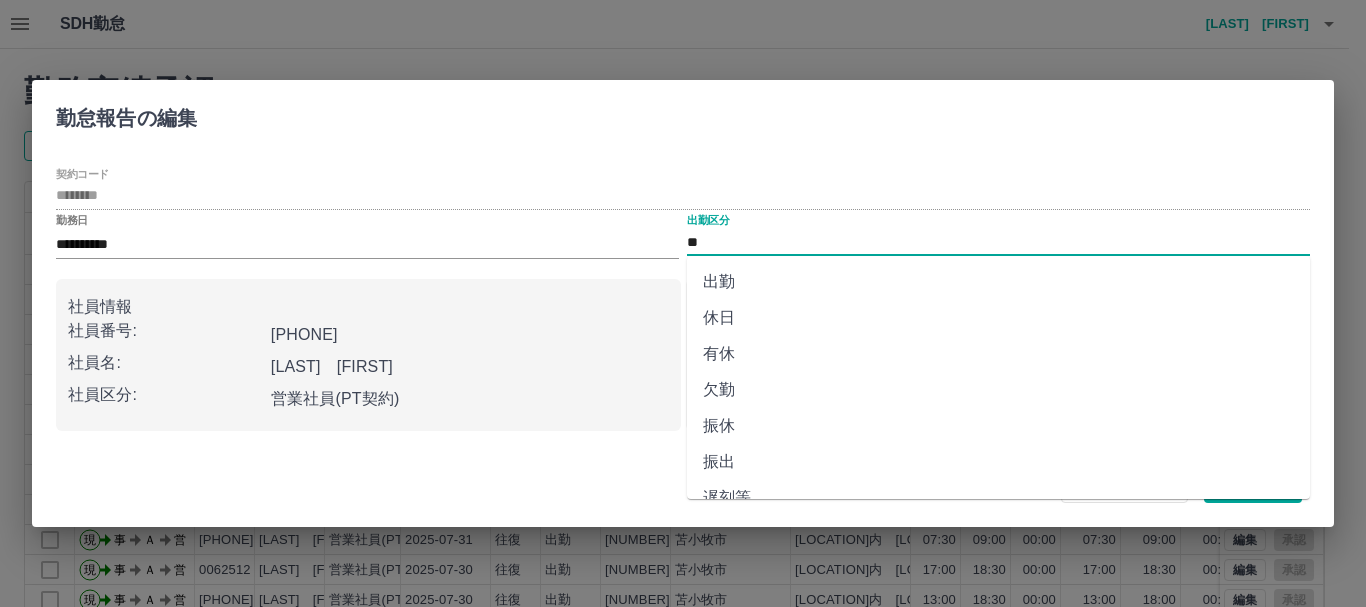 click on "出勤" at bounding box center [998, 282] 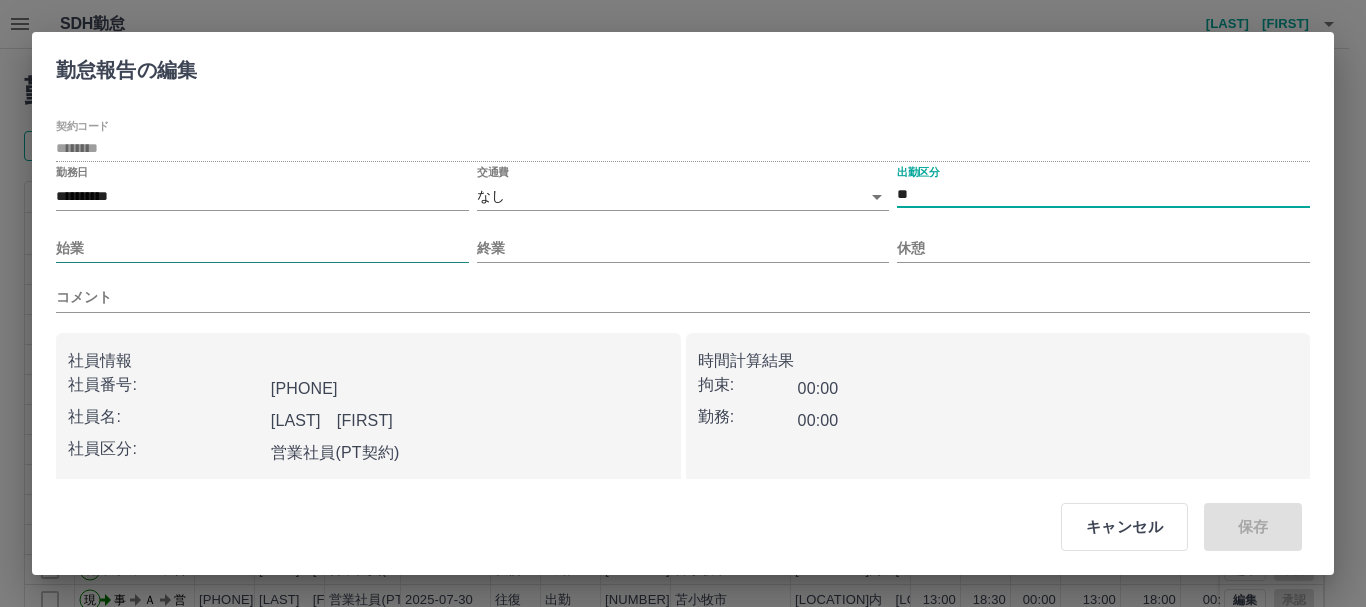 click on "始業" at bounding box center [262, 248] 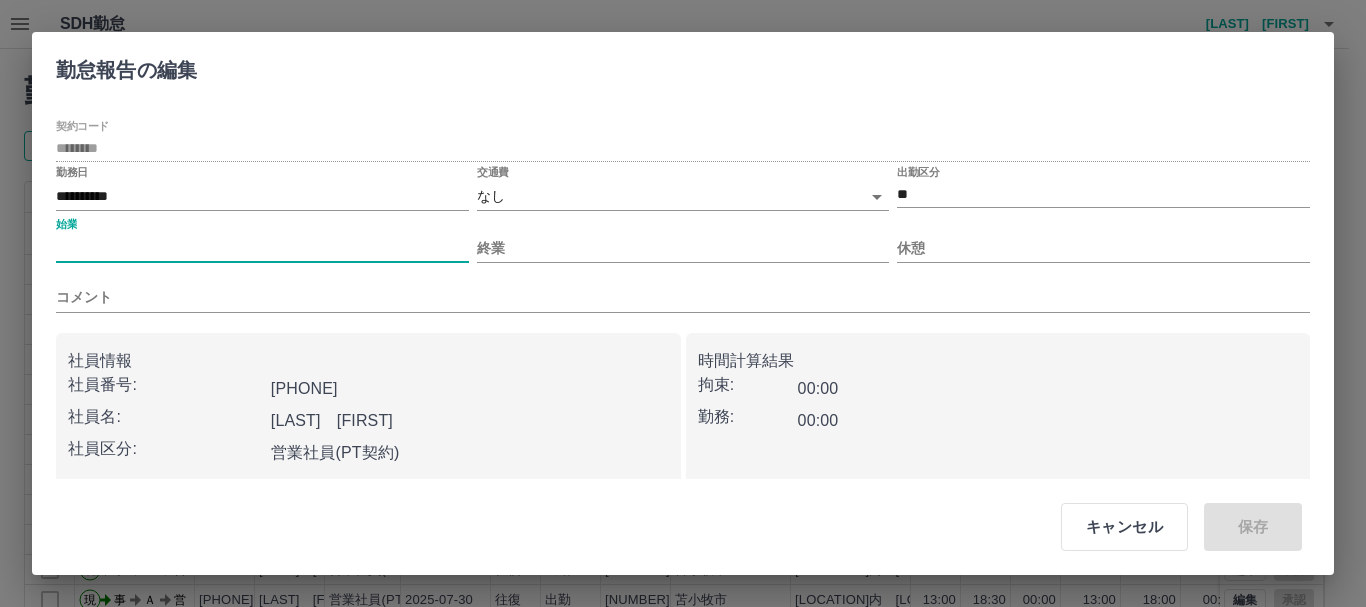 type on "****" 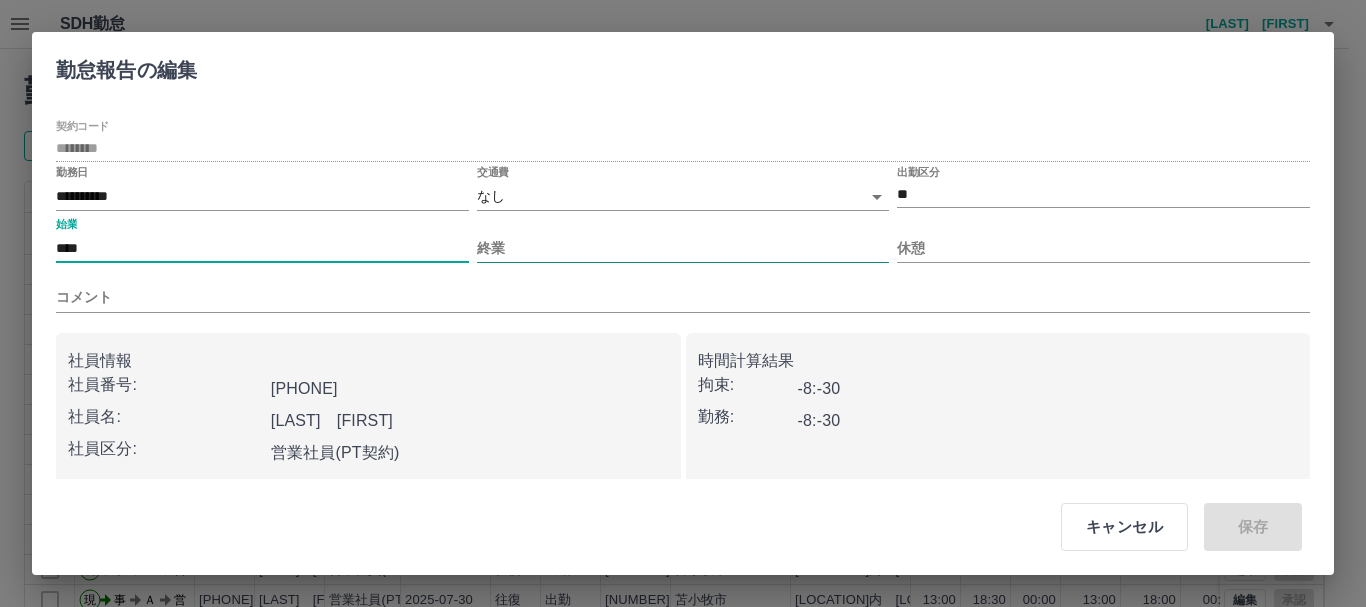 click on "終業" at bounding box center (683, 248) 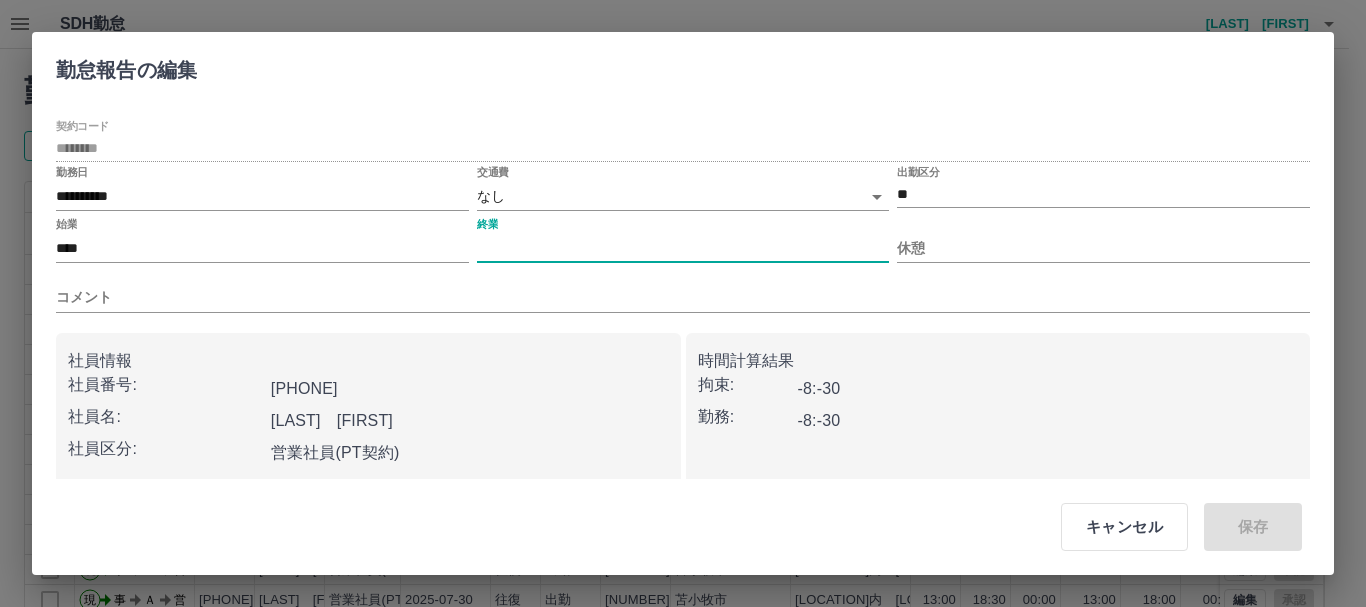type on "****" 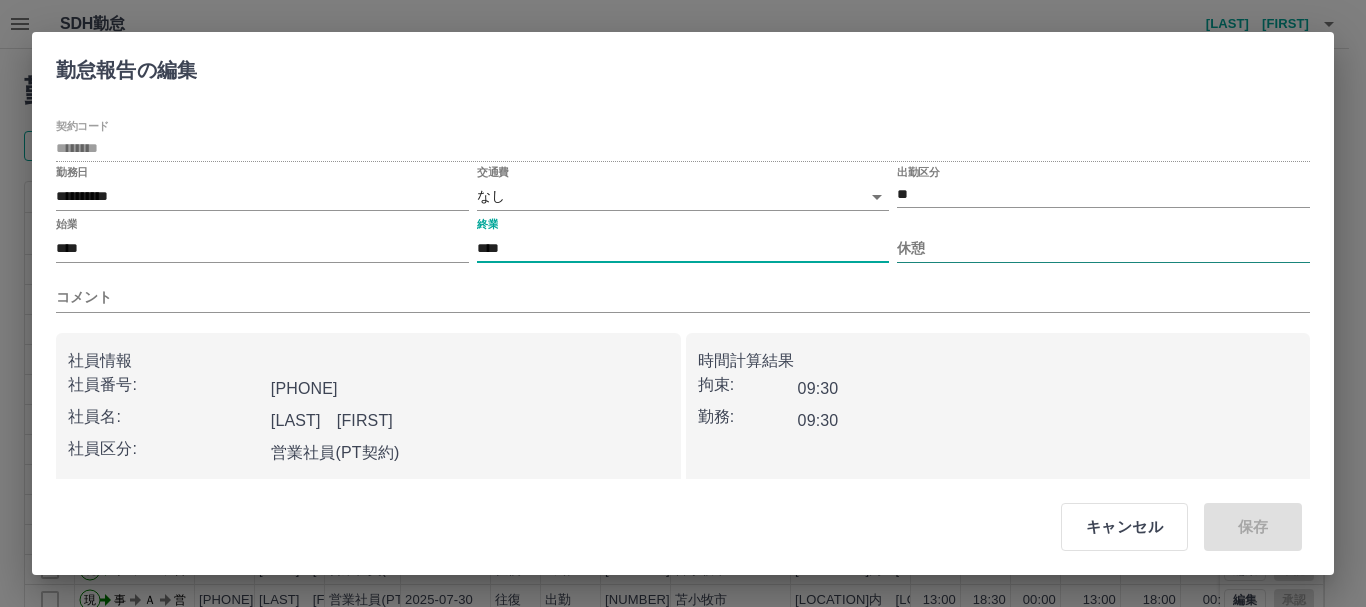 click on "休憩" at bounding box center (1103, 248) 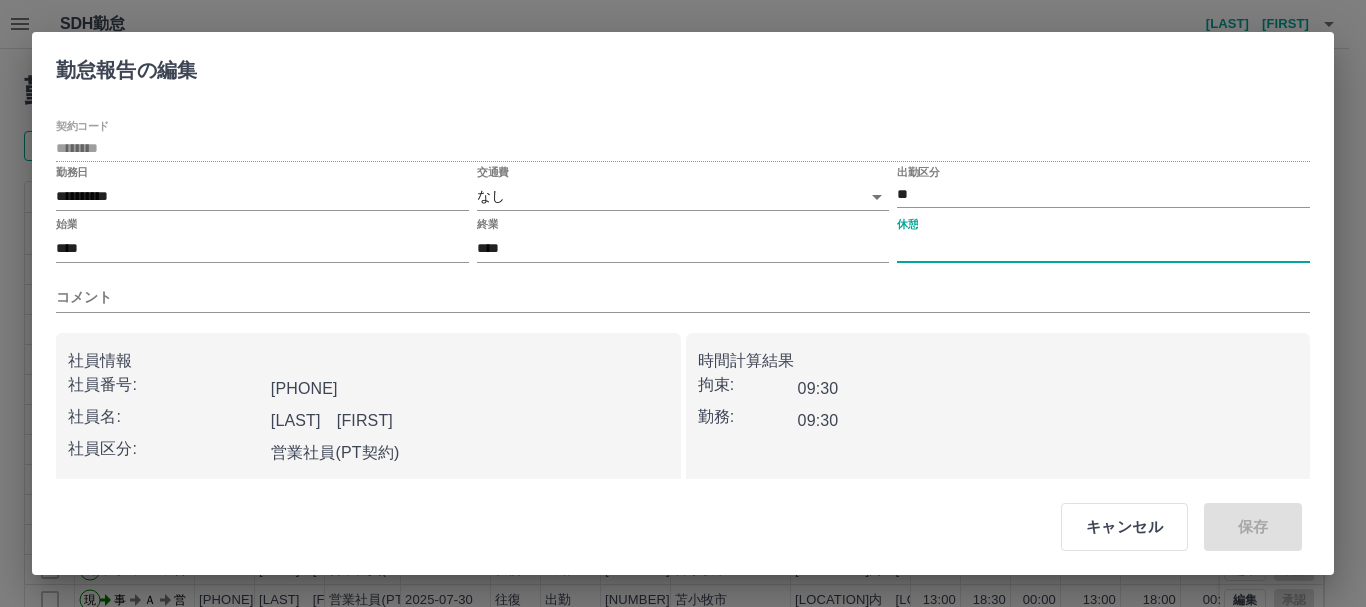 click on "休憩" at bounding box center (1103, 248) 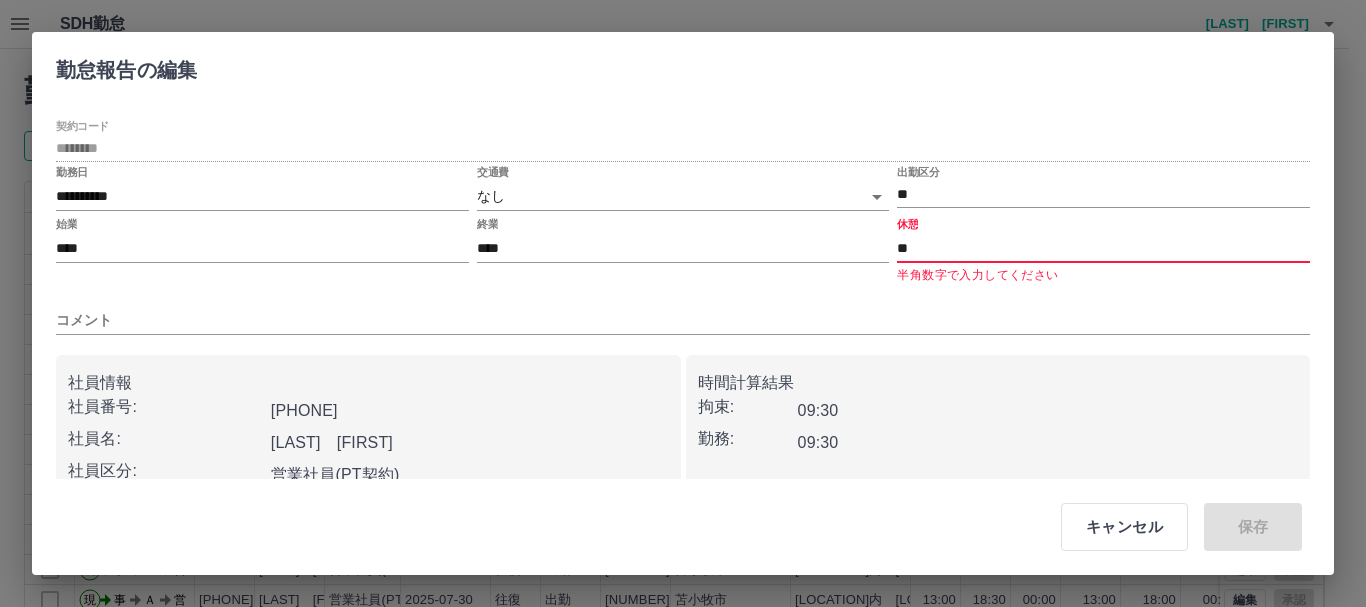 type on "*" 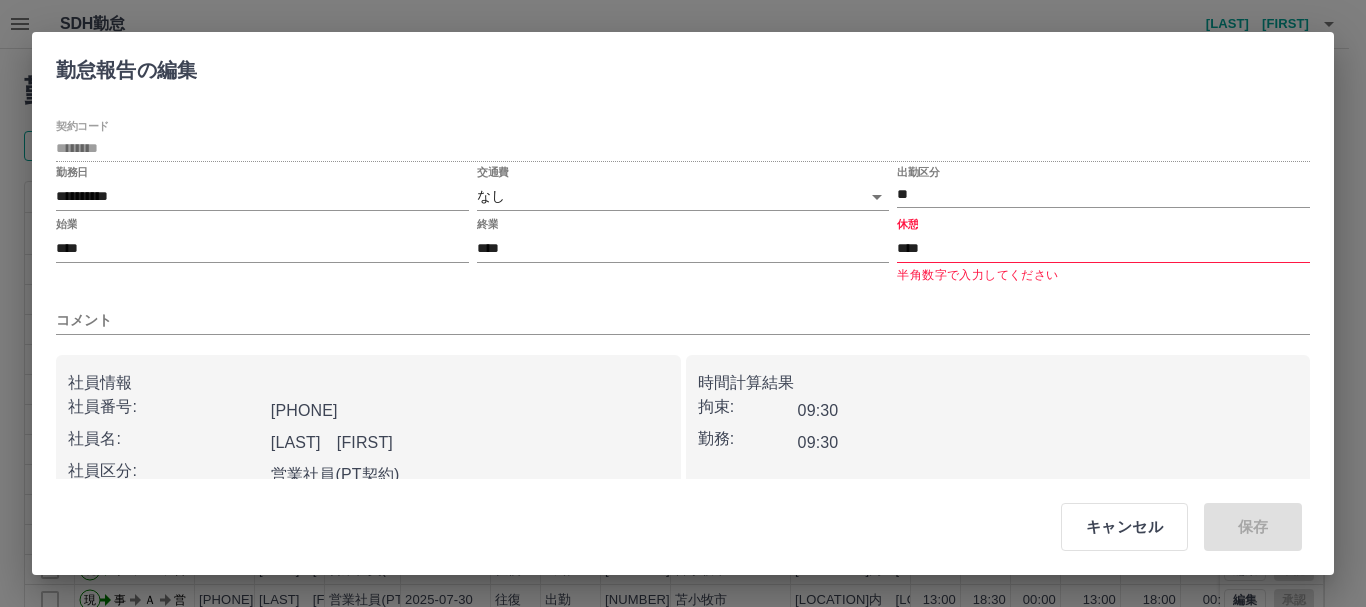 click on "終業 ****" at bounding box center [683, 252] 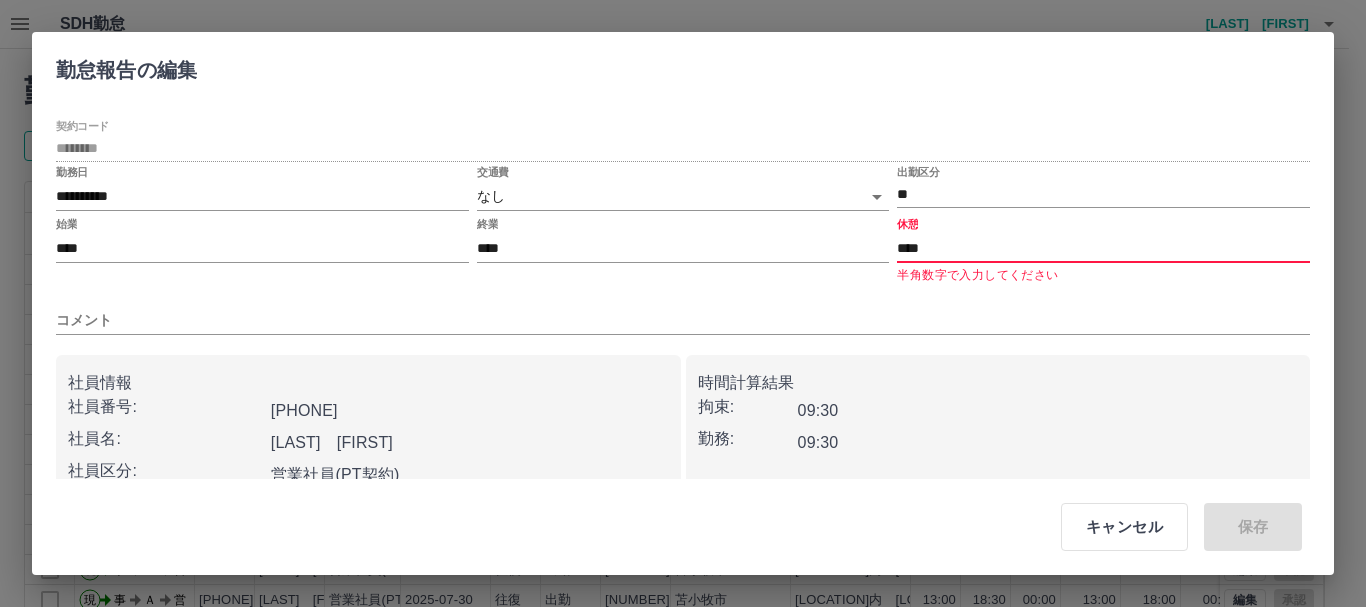 click on "****" at bounding box center [1103, 248] 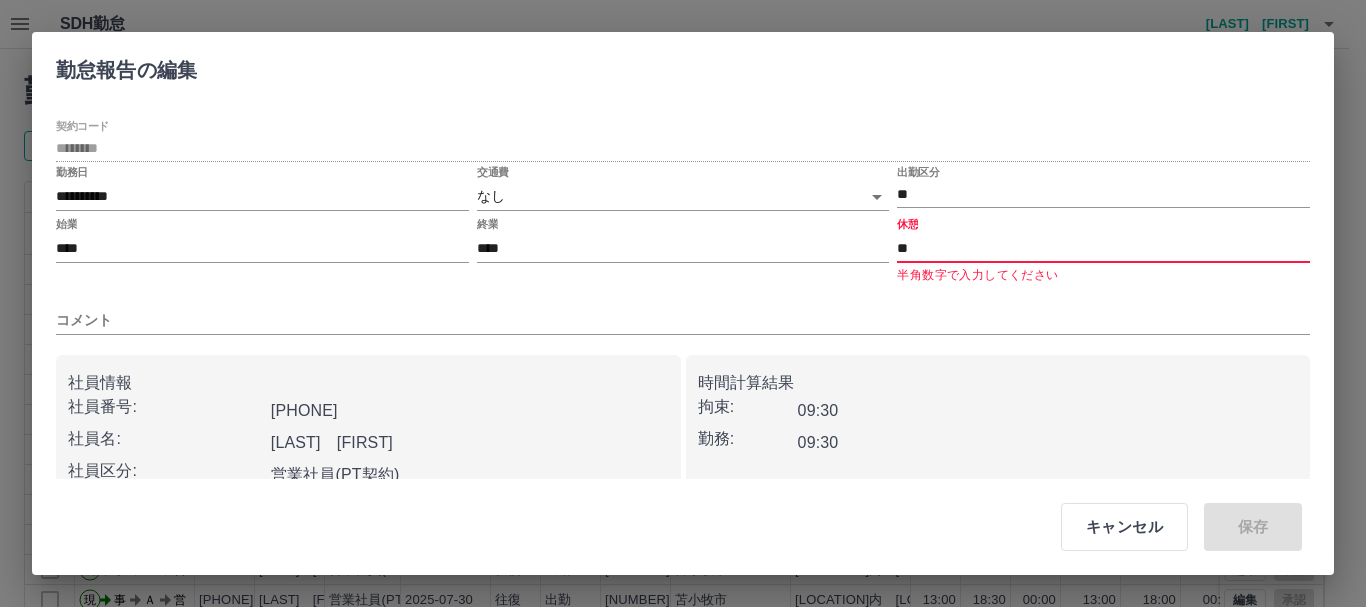 type on "*" 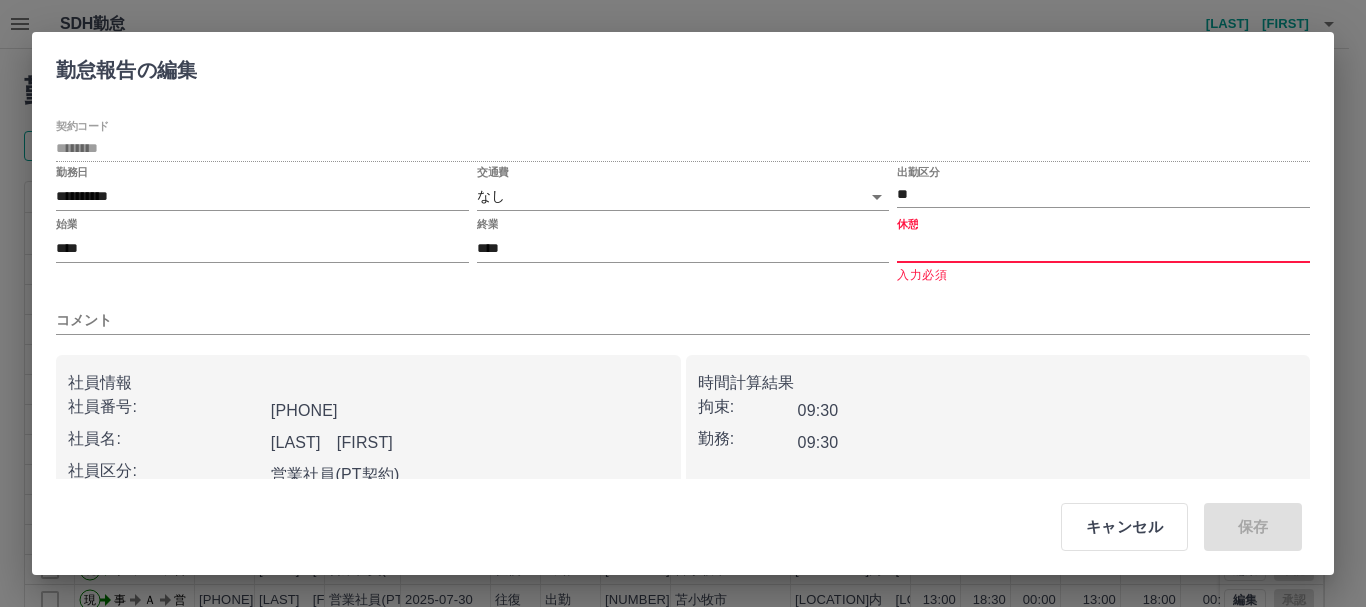 drag, startPoint x: 996, startPoint y: 243, endPoint x: 903, endPoint y: 260, distance: 94.54099 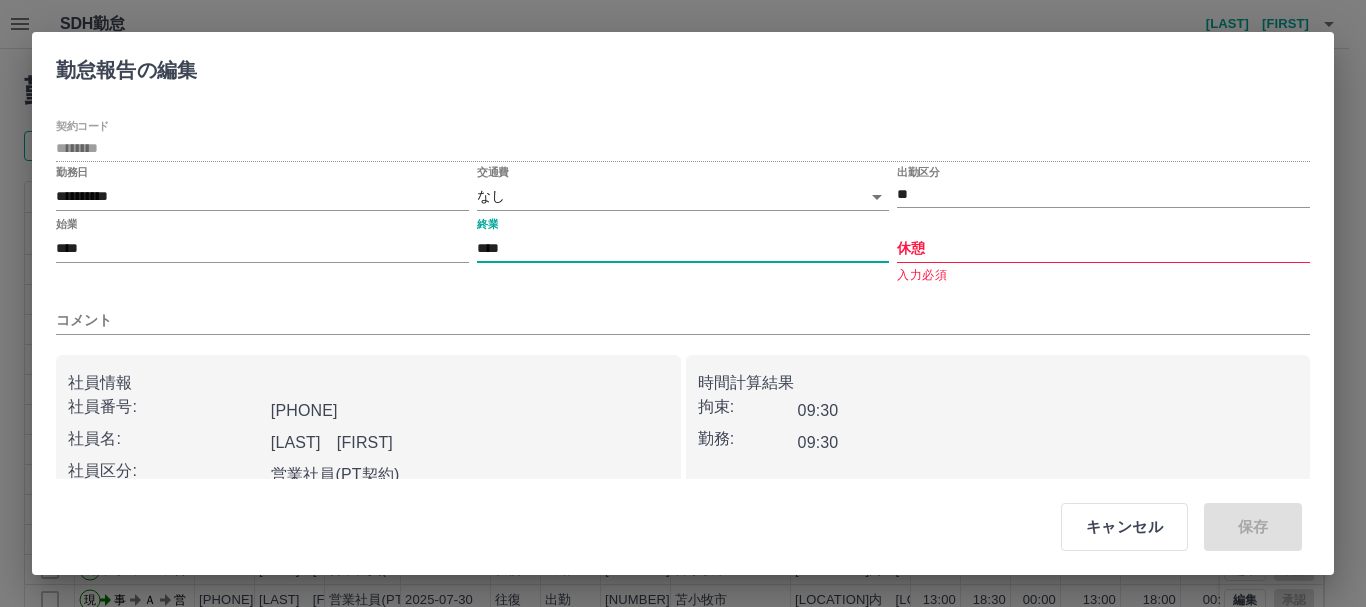 click on "****" at bounding box center [683, 248] 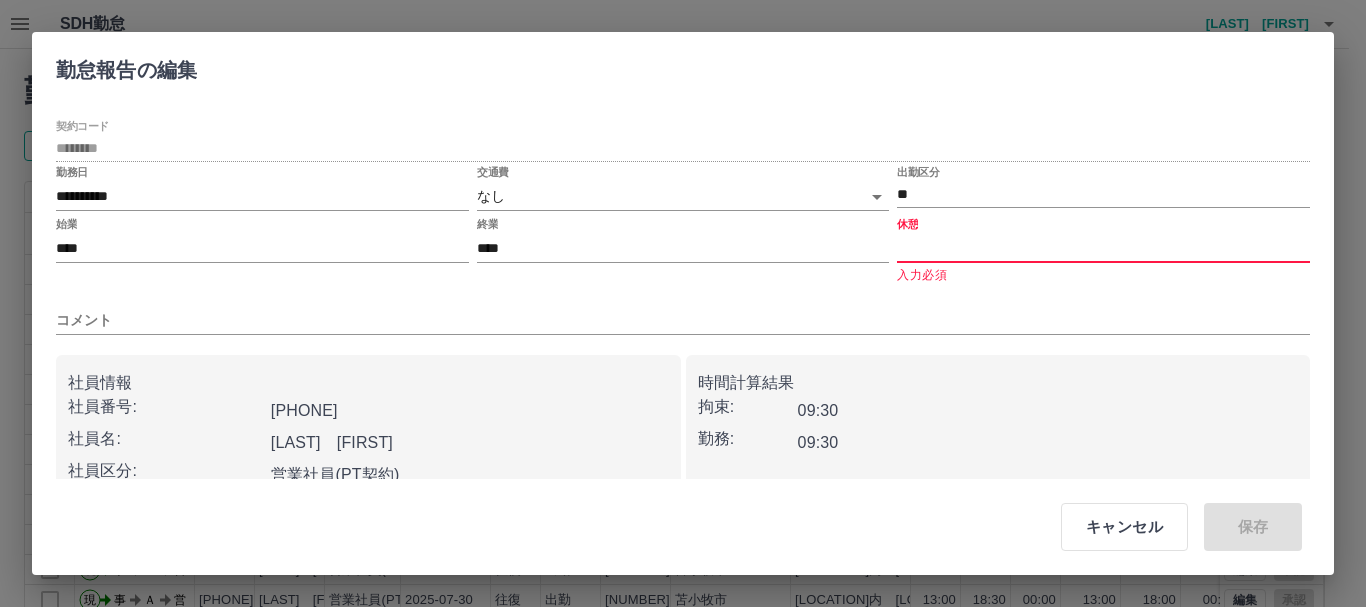 click on "休憩" at bounding box center [1103, 248] 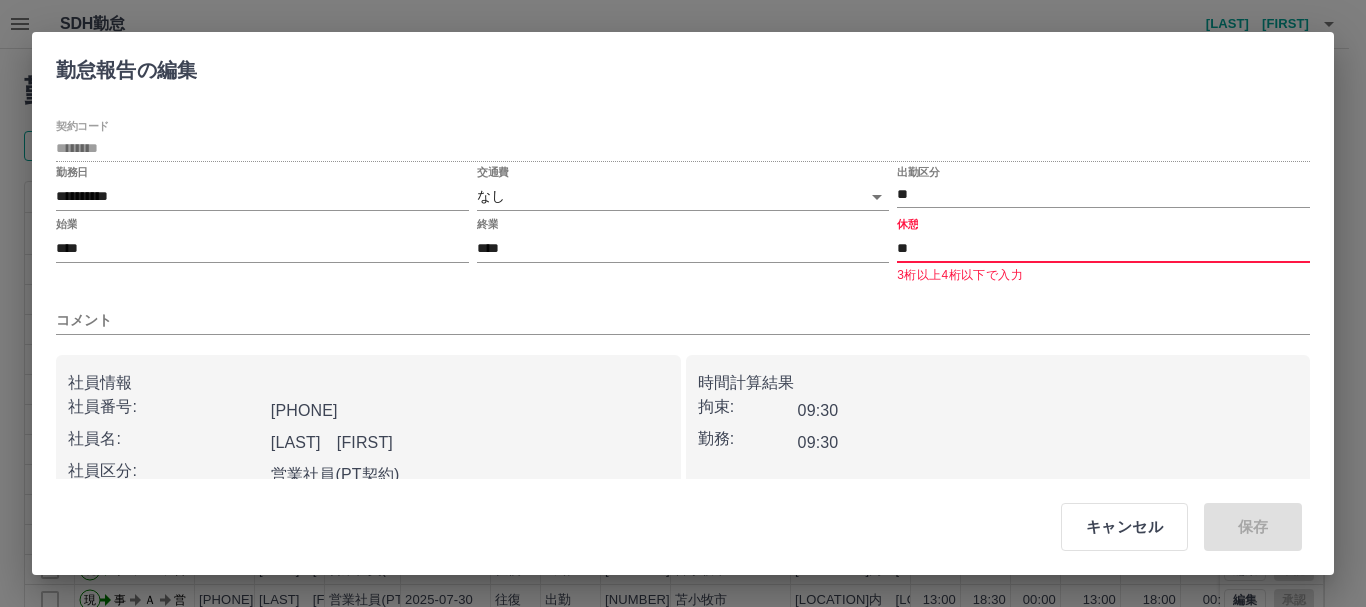 type on "*" 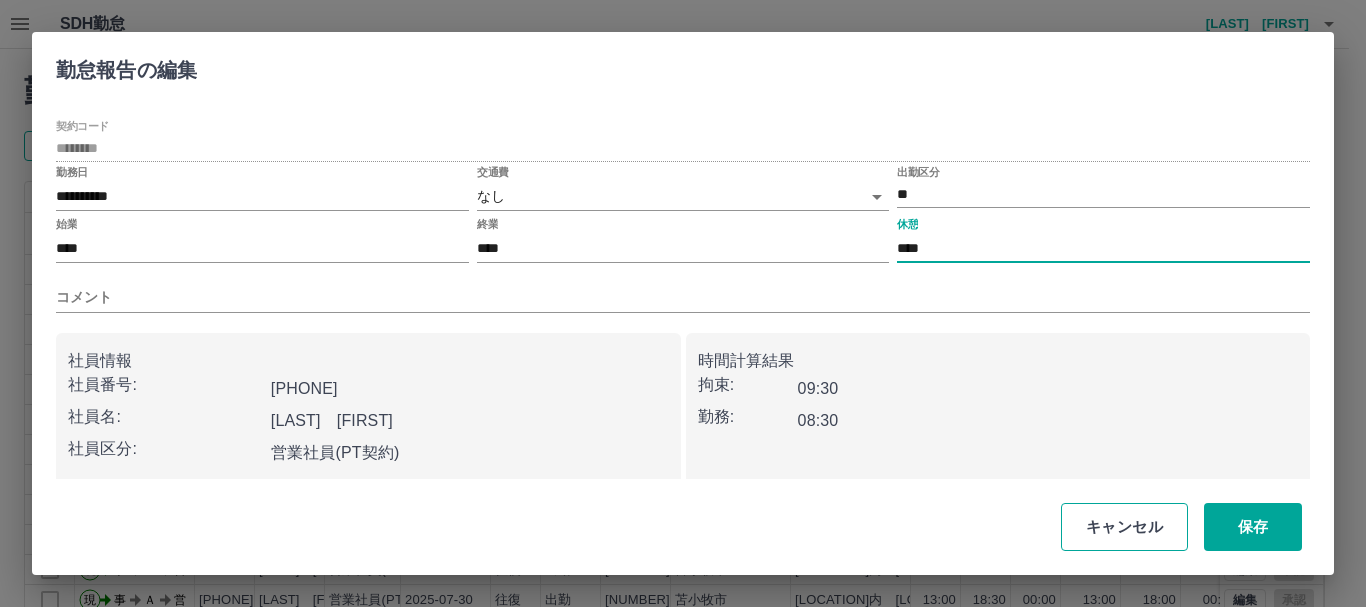 type on "****" 